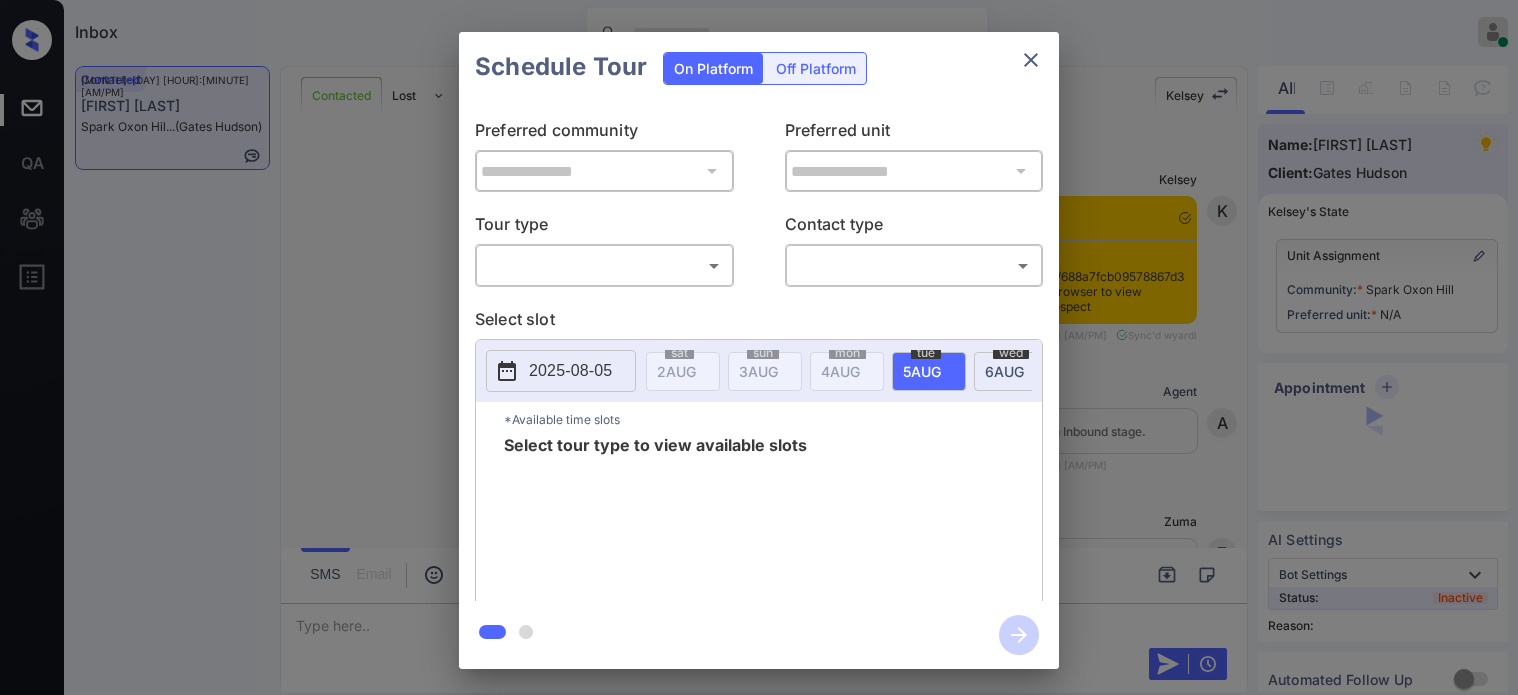 scroll, scrollTop: 0, scrollLeft: 0, axis: both 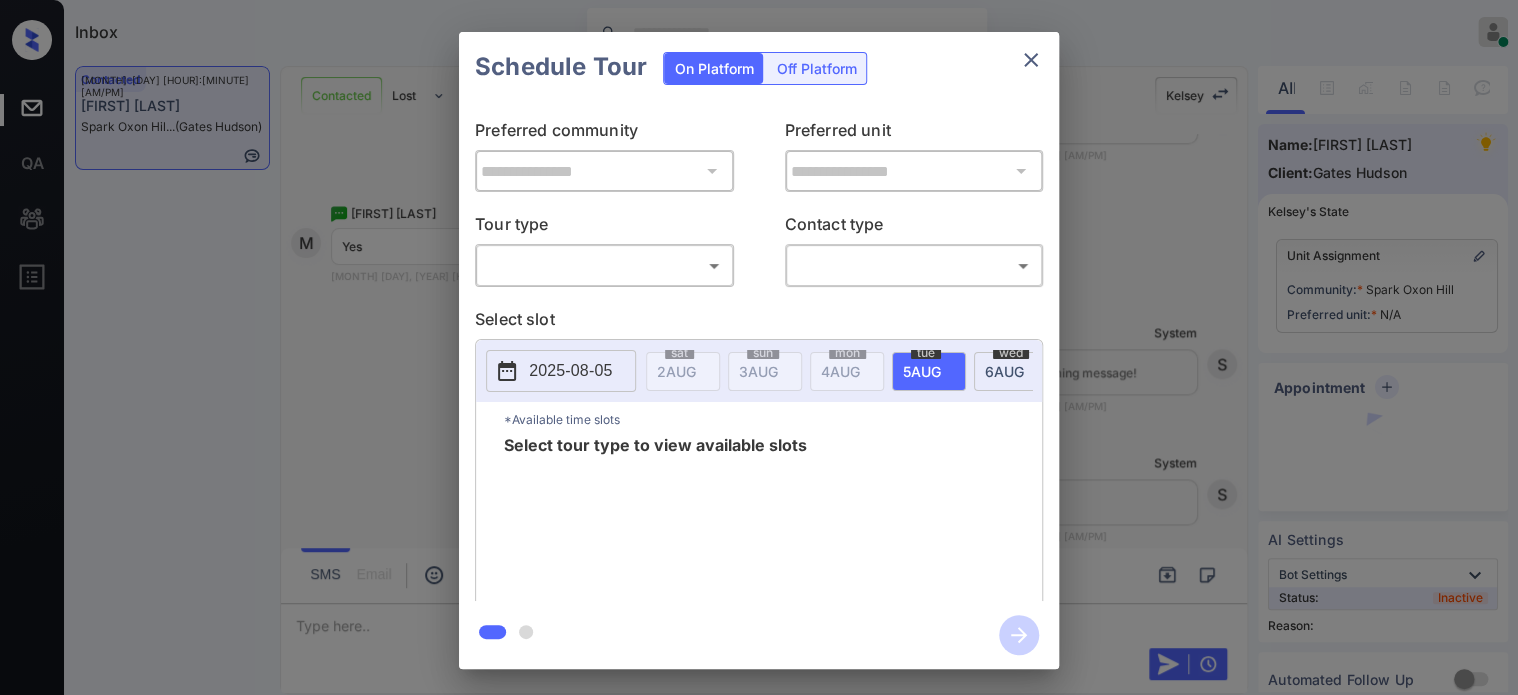 click on "Inbox Hope Jatap Online Set yourself   offline Set yourself   on break Profile Switch to  dark  mode Sign out Contacted Aug-02 04:56 pm   Michelle Butle... Spark Oxon Hil...  (Gates Hudson) Contacted Lost Lead Sentiment: Angry Upon sliding the acknowledgement:  Lead will move to lost stage. * ​ SMS and call option will be set to opt out. AFM will be turned off for the lead. Kelsey New Message Kelsey Notes Note: https://conversation.getzuma.com/688a7fcb09578867d378587b - Paste this link into your browser to view Kelsey’s conversation with the prospect Jul 30, 2025 01:25 pm  Sync'd w  yardi K New Message Agent Lead created via leadPoller in Inbound stage. Jul 30, 2025 01:25 pm A New Message Zuma Lead transferred to leasing agent: kelsey Jul 30, 2025 01:25 pm  Sync'd w  yardi Z New Message Agent AFM Request sent to Kelsey. Jul 30, 2025 01:25 pm A New Message Agent Notes Note: ILS Note:
Contact Reason: Request Details;
what utilities are included Jul 30, 2025 01:25 pm A New Message Kelsey   | TemplateAFMSms K" at bounding box center [759, 347] 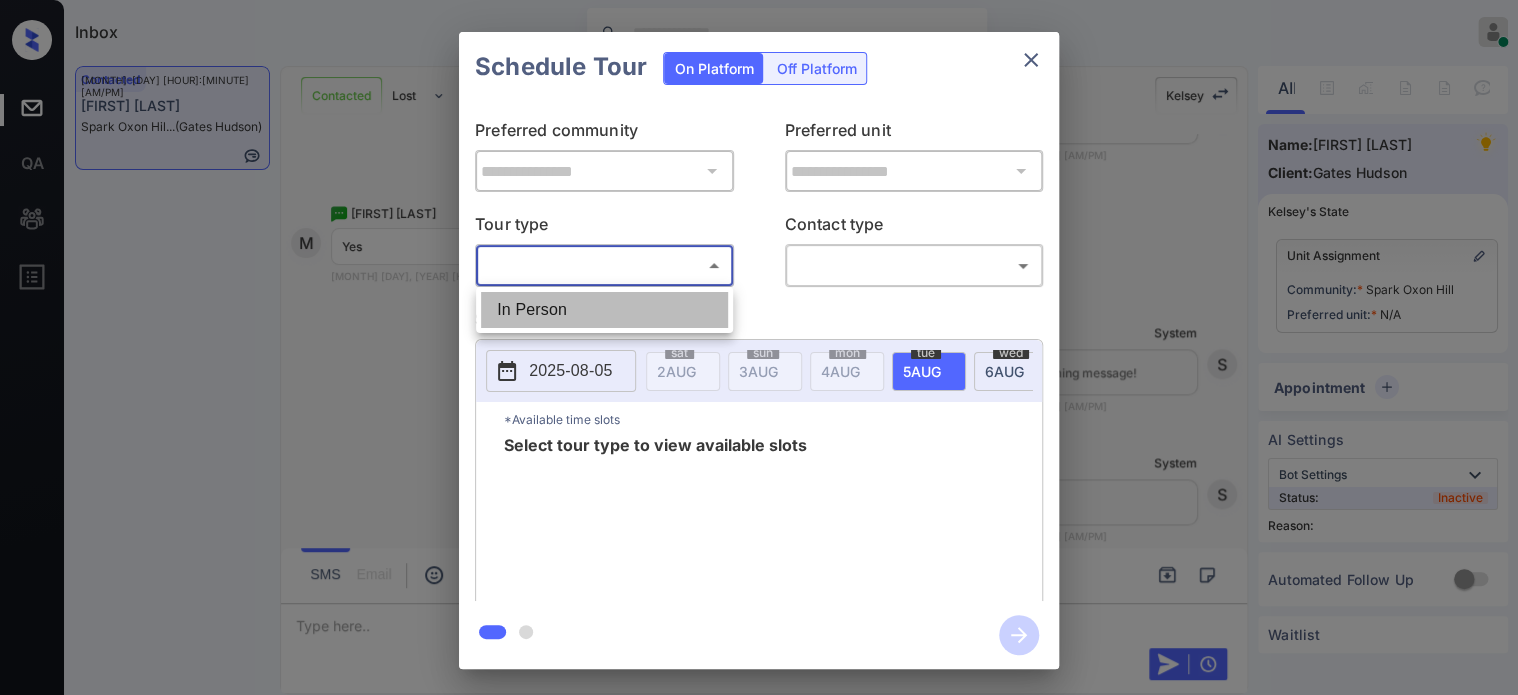 click on "In Person" at bounding box center [604, 310] 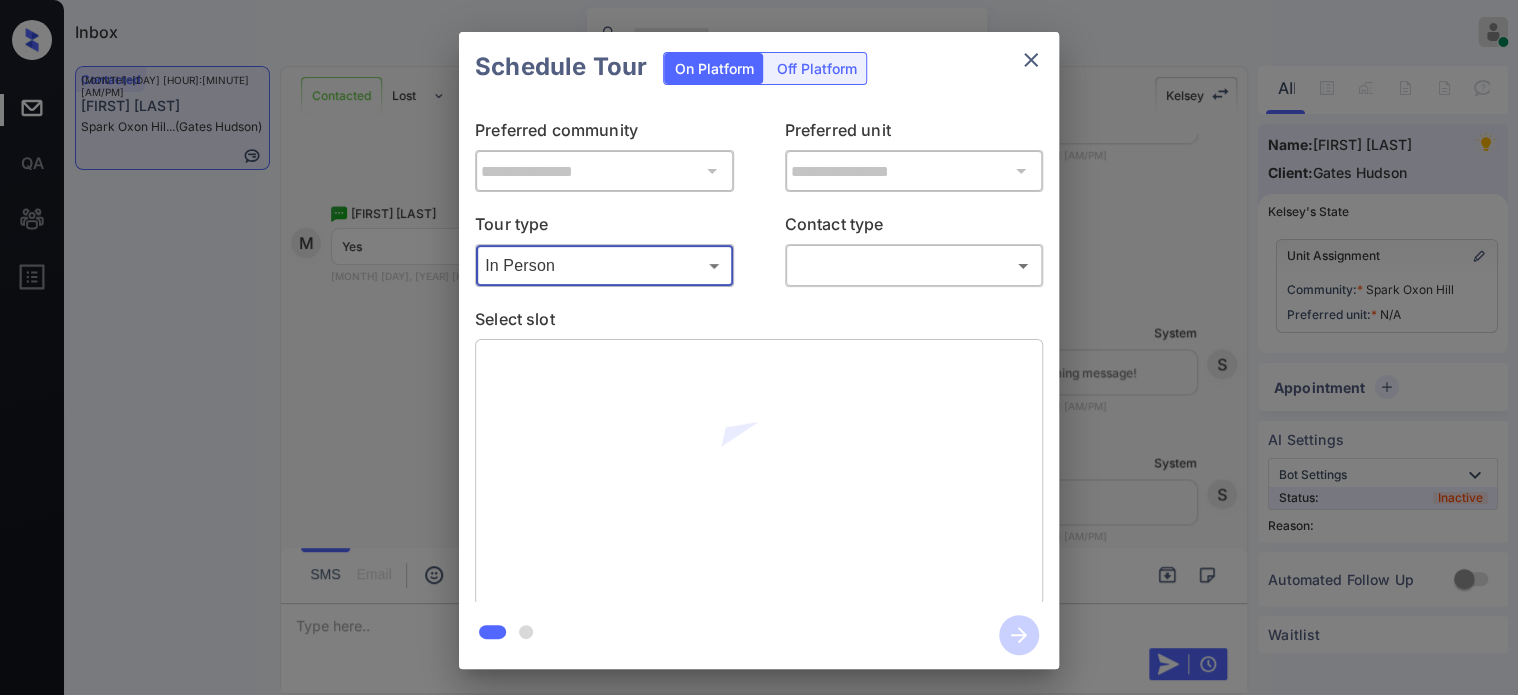 click on "Inbox Hope Jatap Online Set yourself   offline Set yourself   on break Profile Switch to  dark  mode Sign out Contacted Aug-02 04:56 pm   Michelle Butle... Spark Oxon Hil...  (Gates Hudson) Contacted Lost Lead Sentiment: Angry Upon sliding the acknowledgement:  Lead will move to lost stage. * ​ SMS and call option will be set to opt out. AFM will be turned off for the lead. Kelsey New Message Kelsey Notes Note: https://conversation.getzuma.com/688a7fcb09578867d378587b - Paste this link into your browser to view Kelsey’s conversation with the prospect Jul 30, 2025 01:25 pm  Sync'd w  yardi K New Message Agent Lead created via leadPoller in Inbound stage. Jul 30, 2025 01:25 pm A New Message Zuma Lead transferred to leasing agent: kelsey Jul 30, 2025 01:25 pm  Sync'd w  yardi Z New Message Agent AFM Request sent to Kelsey. Jul 30, 2025 01:25 pm A New Message Agent Notes Note: ILS Note:
Contact Reason: Request Details;
what utilities are included Jul 30, 2025 01:25 pm A New Message Kelsey   | TemplateAFMSms K" at bounding box center [759, 347] 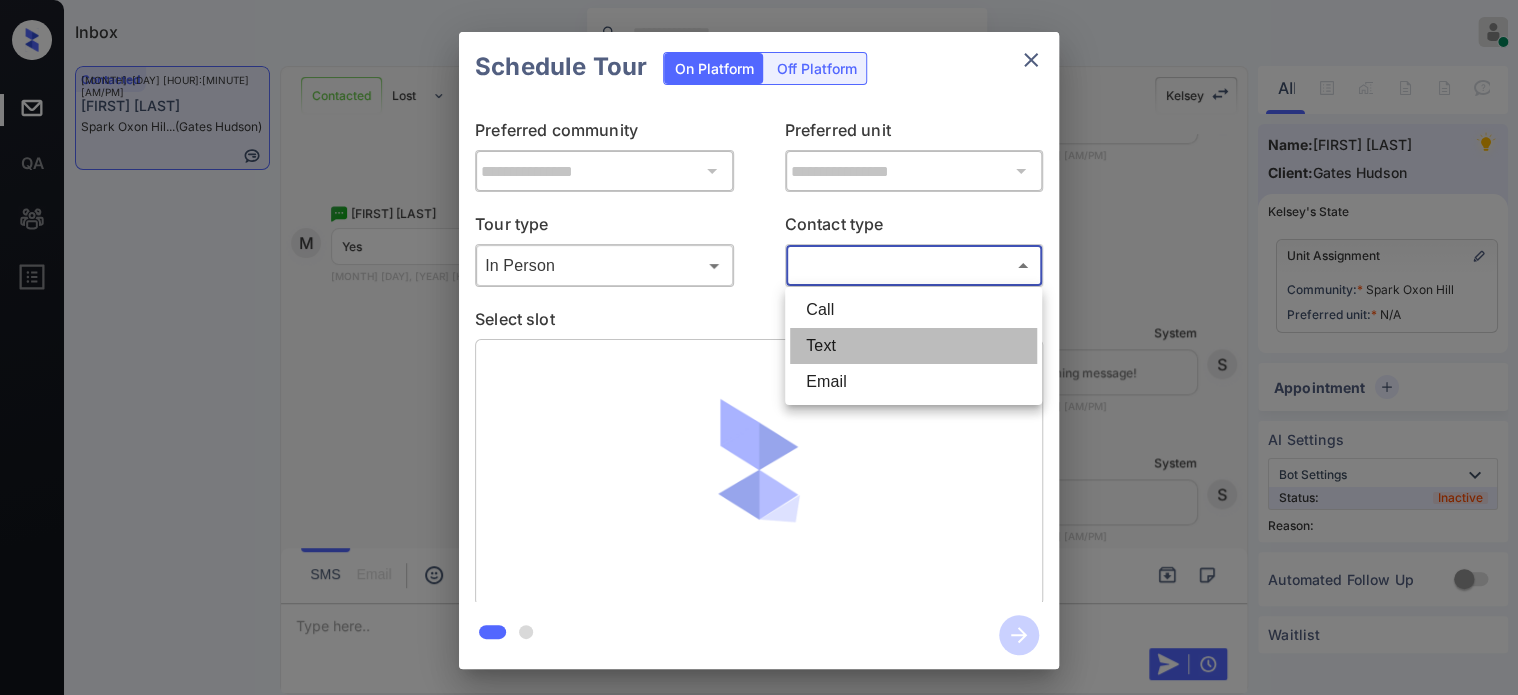 click on "Text" at bounding box center [913, 346] 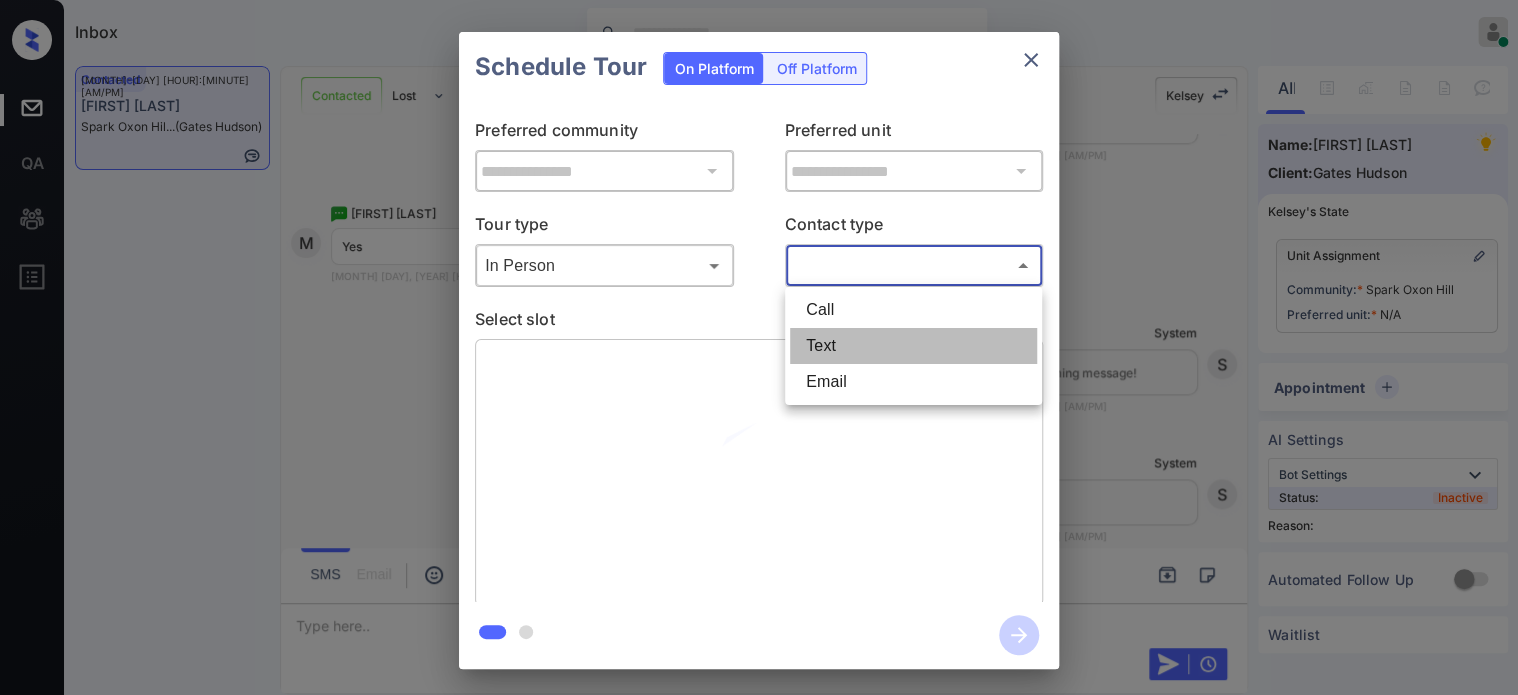 type on "****" 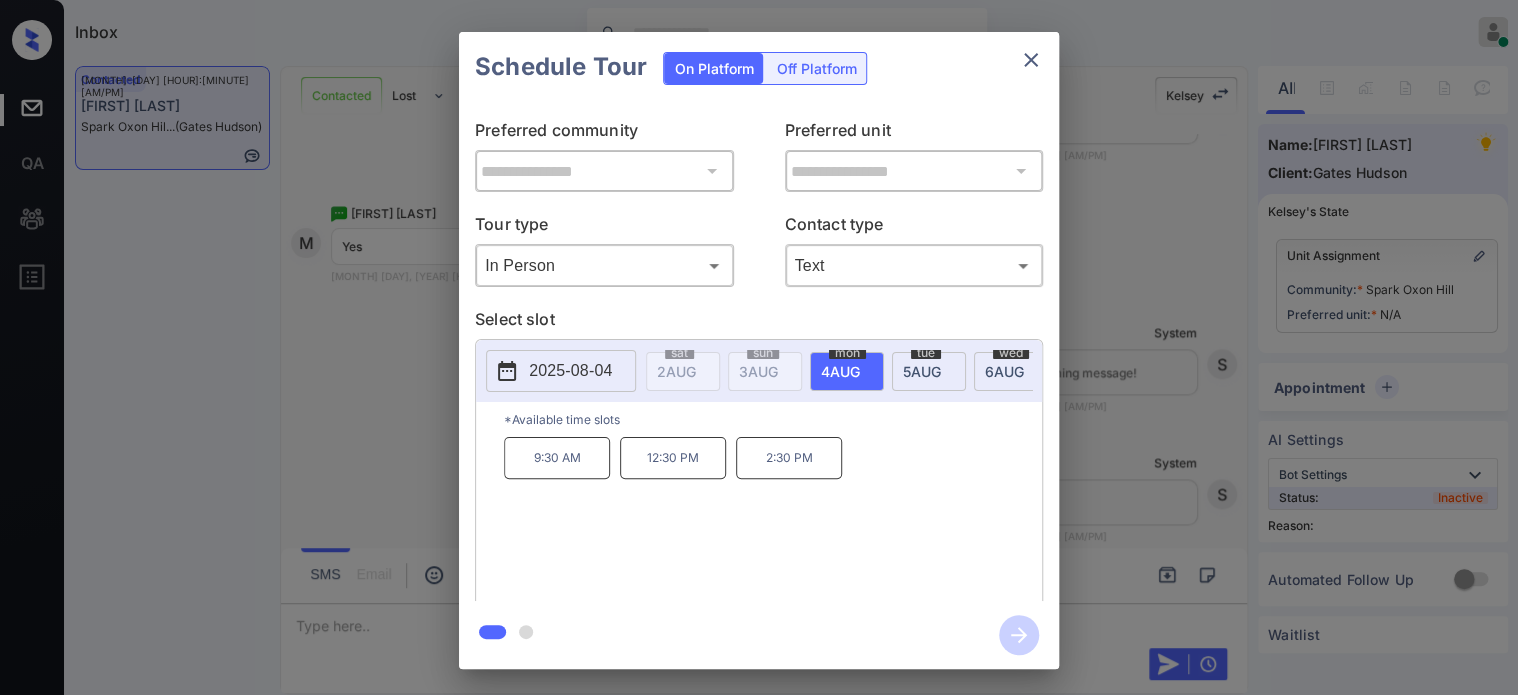 click on "9:30 AM 12:30 PM 2:30 PM" at bounding box center (773, 517) 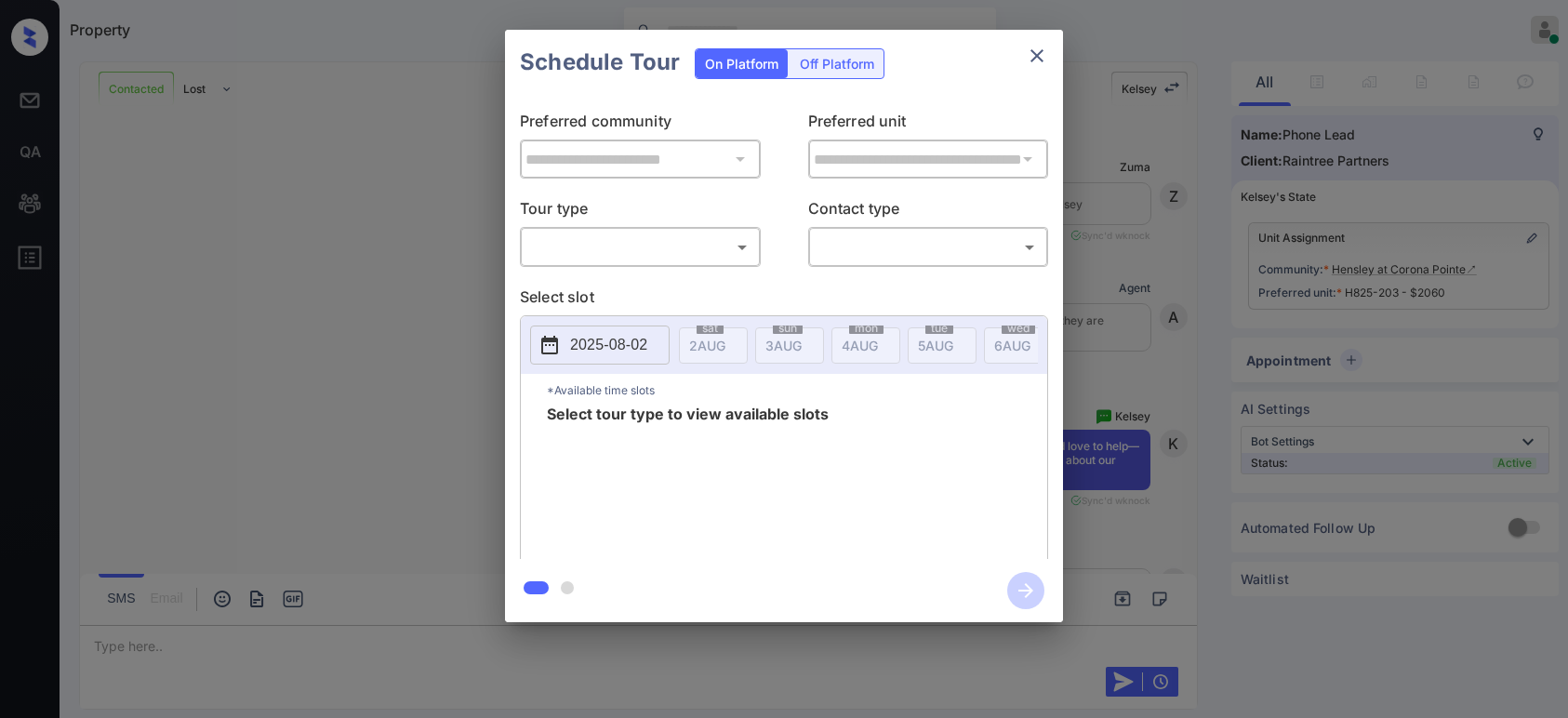 scroll, scrollTop: 0, scrollLeft: 0, axis: both 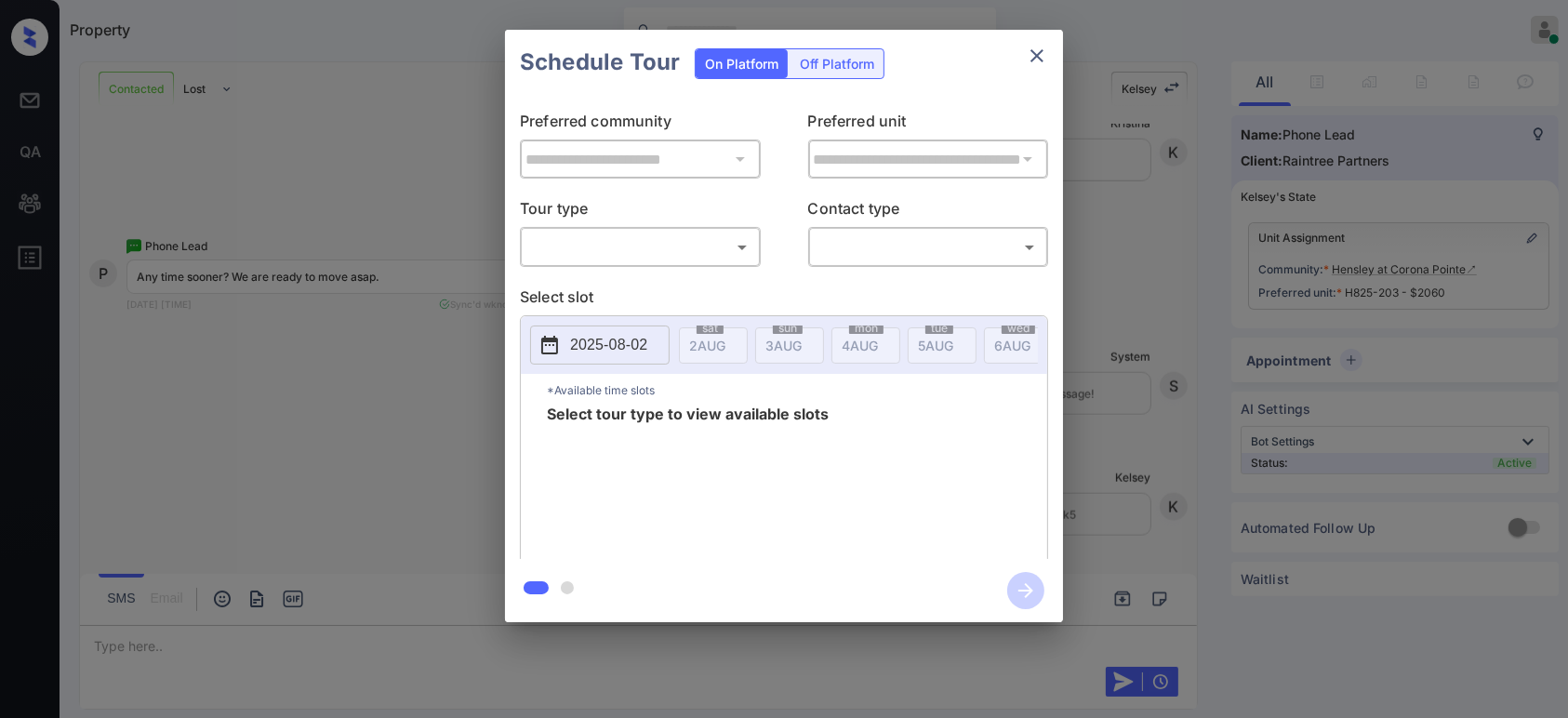 click on "Property Hope Jatap Online Set yourself   offline Set yourself   on break Profile Switch to  dark  mode Sign out Contacted Lost Lead Sentiment: Angry Upon sliding the acknowledgement:  Lead will move to lost stage. * ​ SMS and call option will be set to opt out. AFM will be turned off for the lead. Kelsey New Message Zuma Lead transferred to leasing agent: kelsey Aug 02, 2025 02:41 pm  Sync'd w  knock Z New Message Agent Lead created because they indicated they are interested in leasing via Zuma IVR. Aug 02, 2025 02:41 pm A New Message Kelsey Thank you for calling Hensley at Corona Pointe! This is Kelsey. I’d love to help—let me know if you’d like to schedule a tour or have any questions about our apartment homes. Aug 02, 2025 02:41 pm   | conversationalSms  Sync'd w  knock K New Message Leasing office missed call, AFM sent Aug 02, 2025 02:41 pm K New Message Phone Lead Yes, tomorrow August 3rd am Aug 02, 2025 02:42 pm    Sync'd w  knock P New Message System Lead un-archived from incoming message! S K" at bounding box center [784, 359] 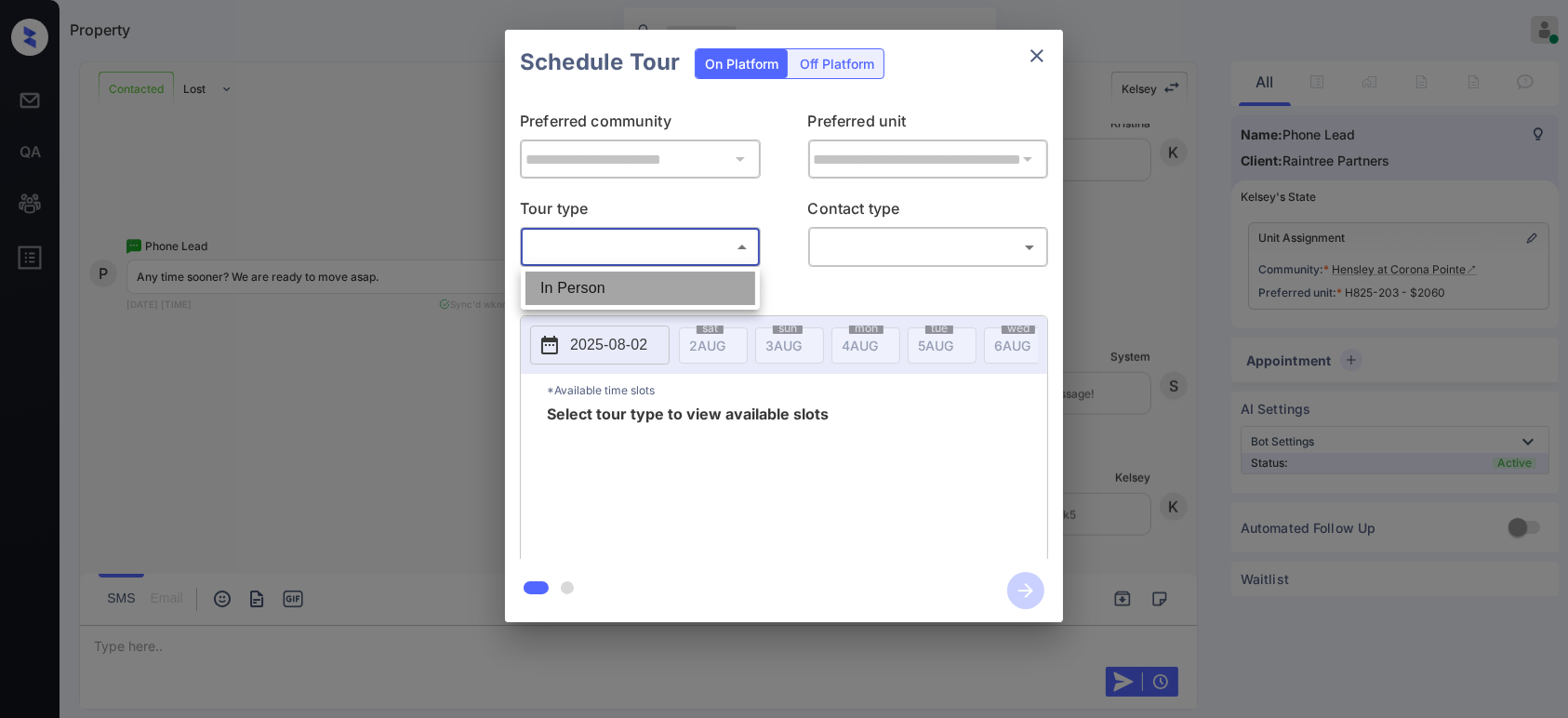 click on "In Person" at bounding box center [640, 288] 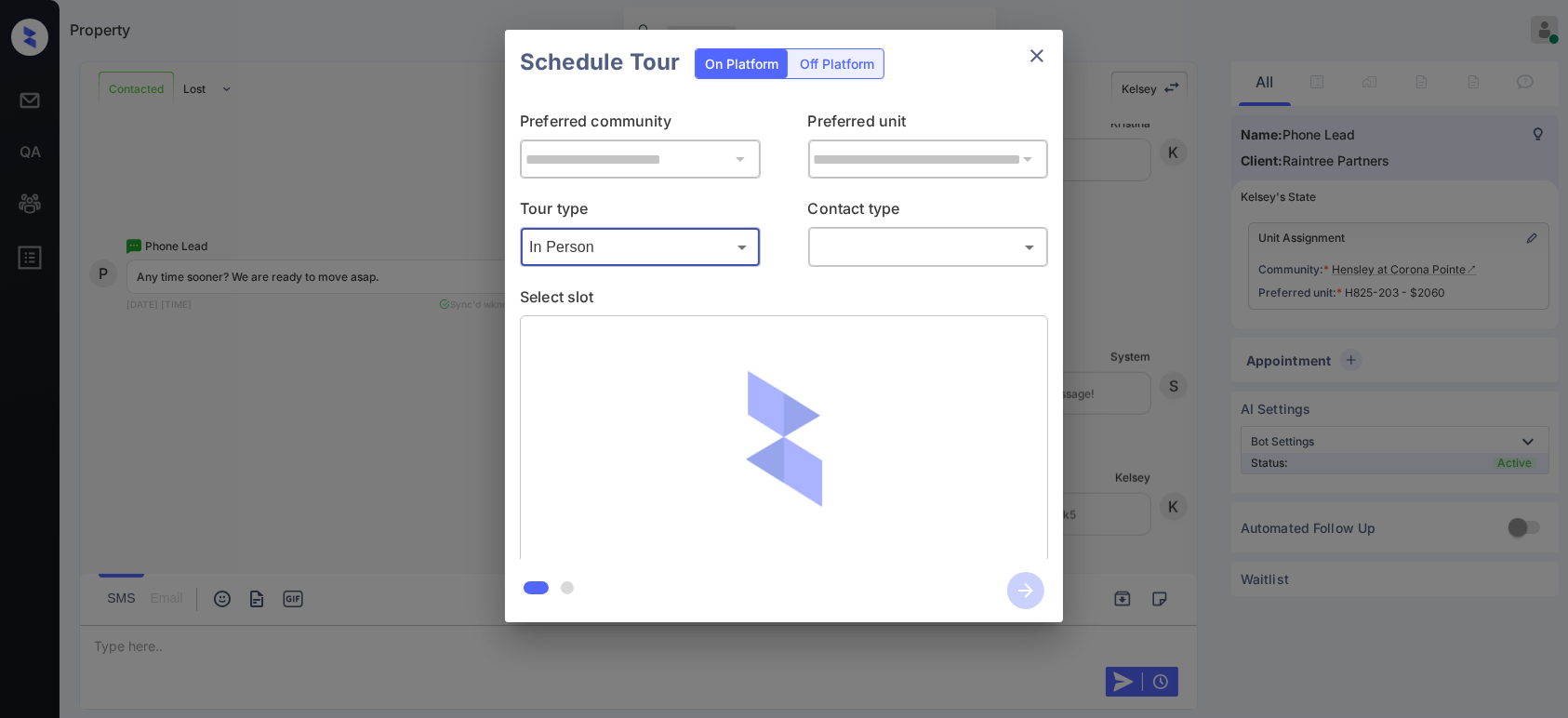 click on "Property Hope Jatap Online Set yourself   offline Set yourself   on break Profile Switch to  dark  mode Sign out Contacted Lost Lead Sentiment: Angry Upon sliding the acknowledgement:  Lead will move to lost stage. * ​ SMS and call option will be set to opt out. AFM will be turned off for the lead. Kelsey New Message Zuma Lead transferred to leasing agent: kelsey Aug 02, 2025 02:41 pm  Sync'd w  knock Z New Message Agent Lead created because they indicated they are interested in leasing via Zuma IVR. Aug 02, 2025 02:41 pm A New Message Kelsey Thank you for calling Hensley at Corona Pointe! This is Kelsey. I’d love to help—let me know if you’d like to schedule a tour or have any questions about our apartment homes. Aug 02, 2025 02:41 pm   | conversationalSms  Sync'd w  knock K New Message Leasing office missed call, AFM sent Aug 02, 2025 02:41 pm K New Message Phone Lead Yes, tomorrow August 3rd am Aug 02, 2025 02:42 pm    Sync'd w  knock P New Message System Lead un-archived from incoming message! S K" at bounding box center [784, 359] 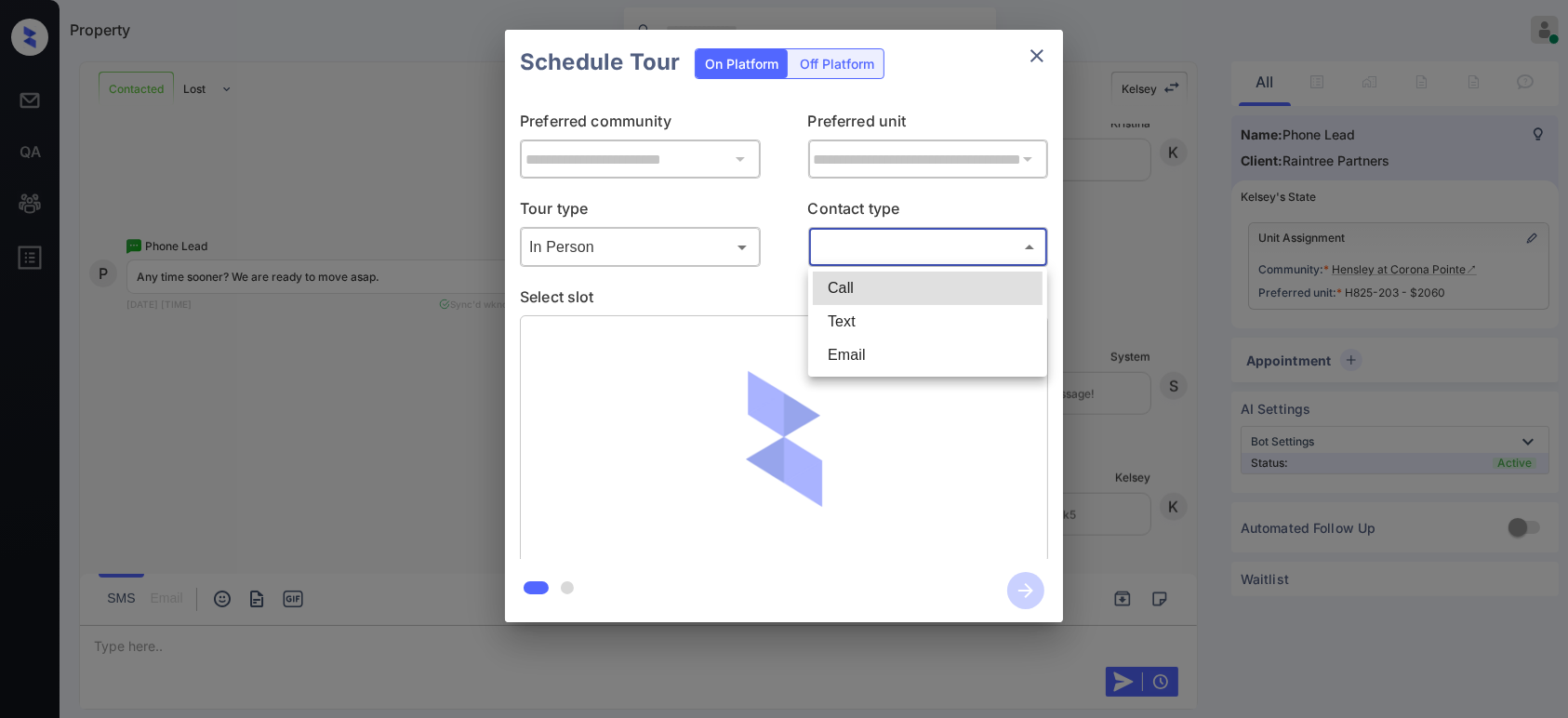 click on "Text" at bounding box center [927, 322] 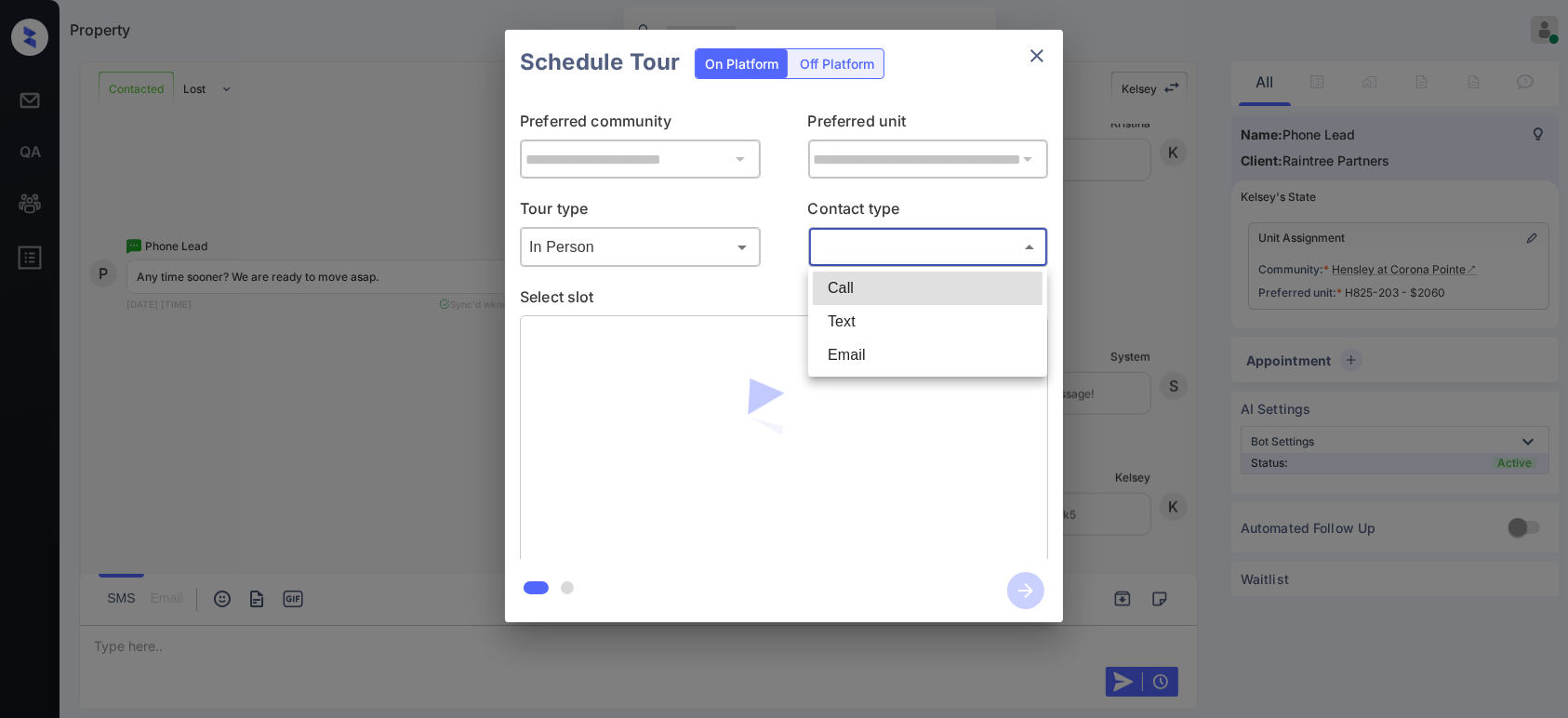 type on "****" 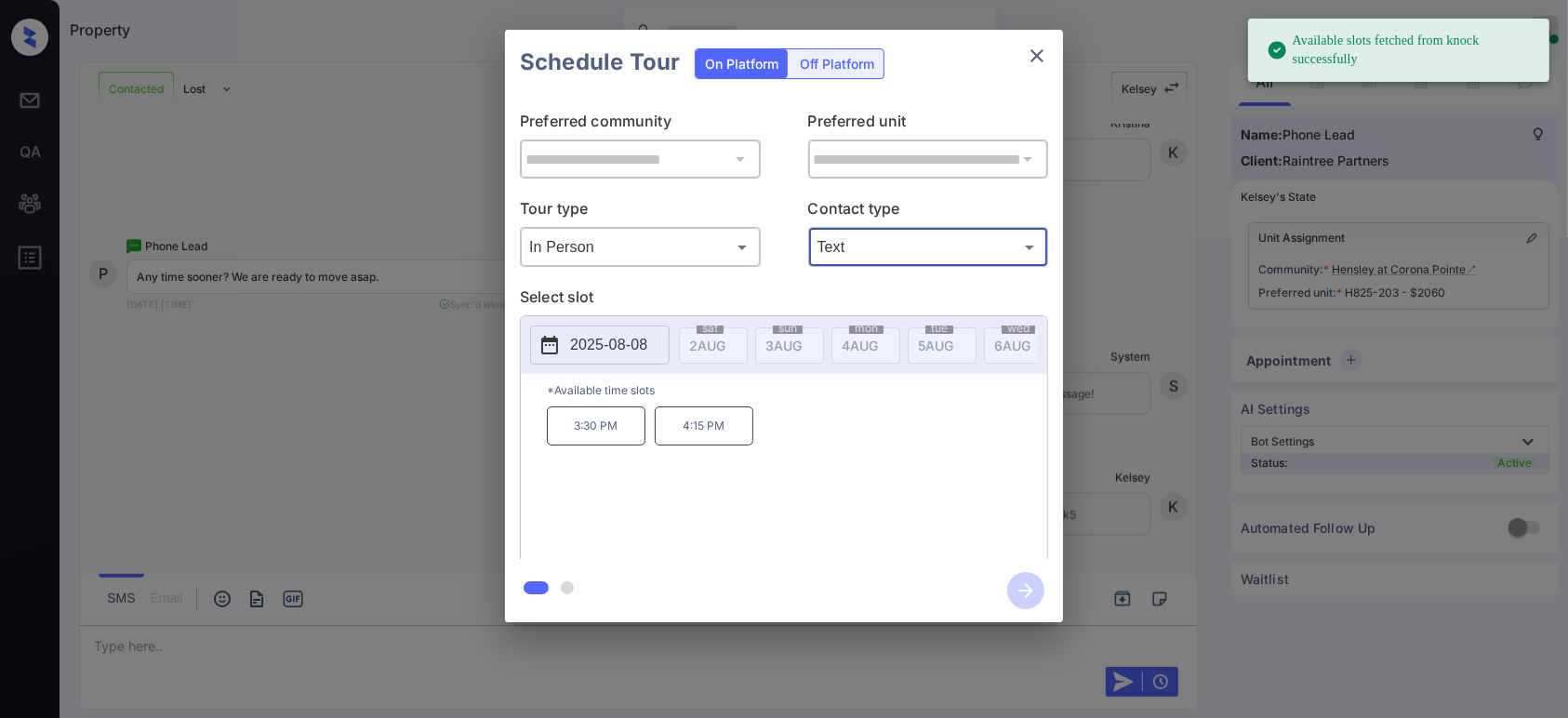 click on "2025-08-08" at bounding box center [608, 345] 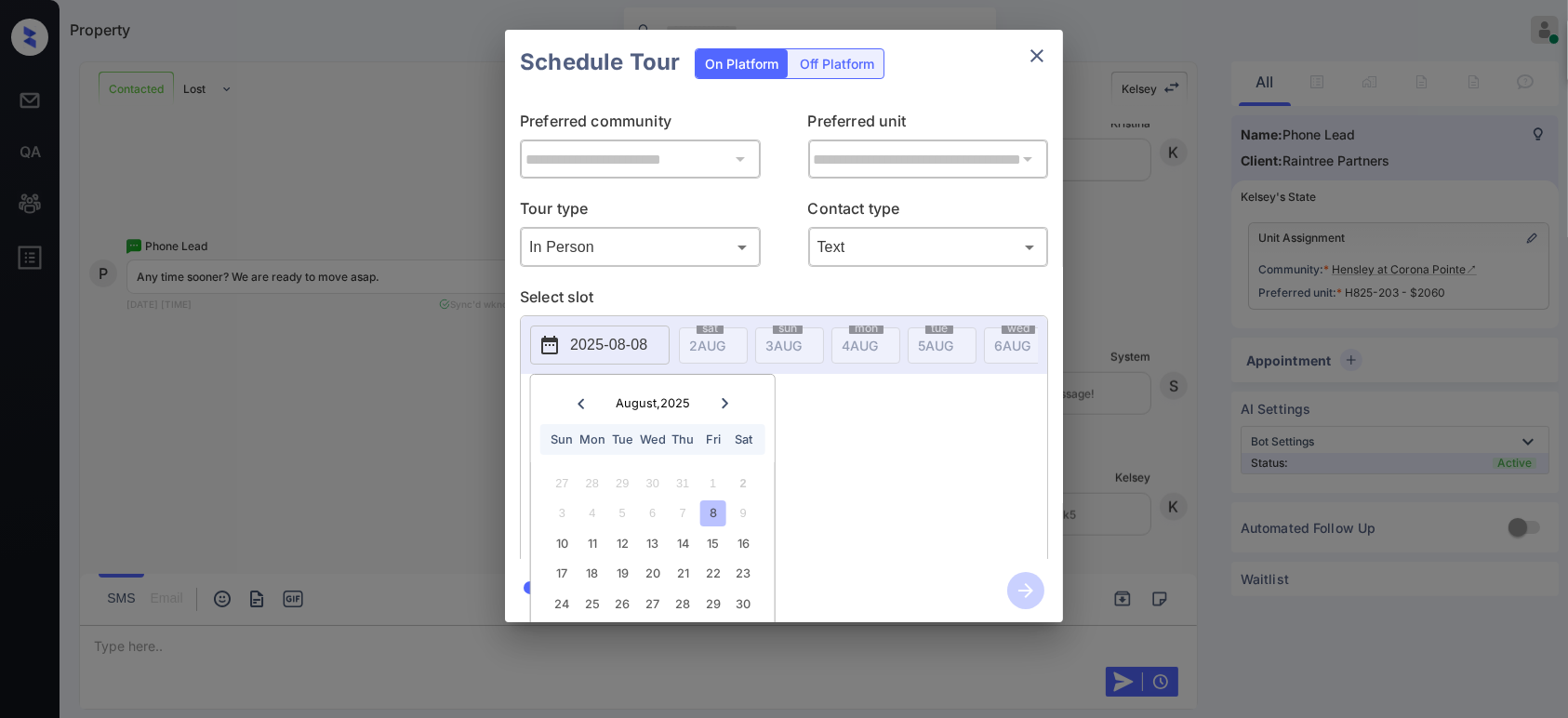 click on "8" at bounding box center [712, 512] 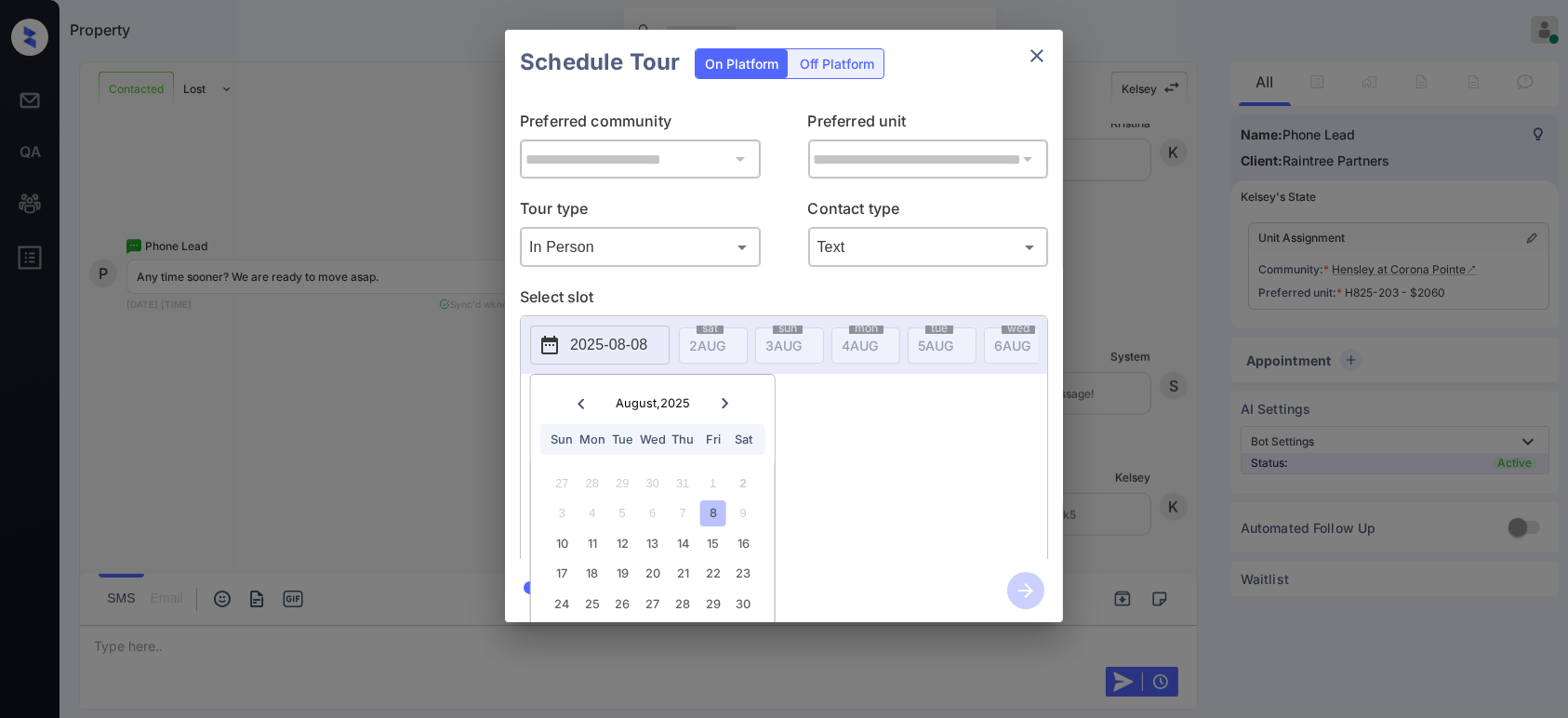 click on "3:30 PM 4:15 PM" at bounding box center (797, 481) 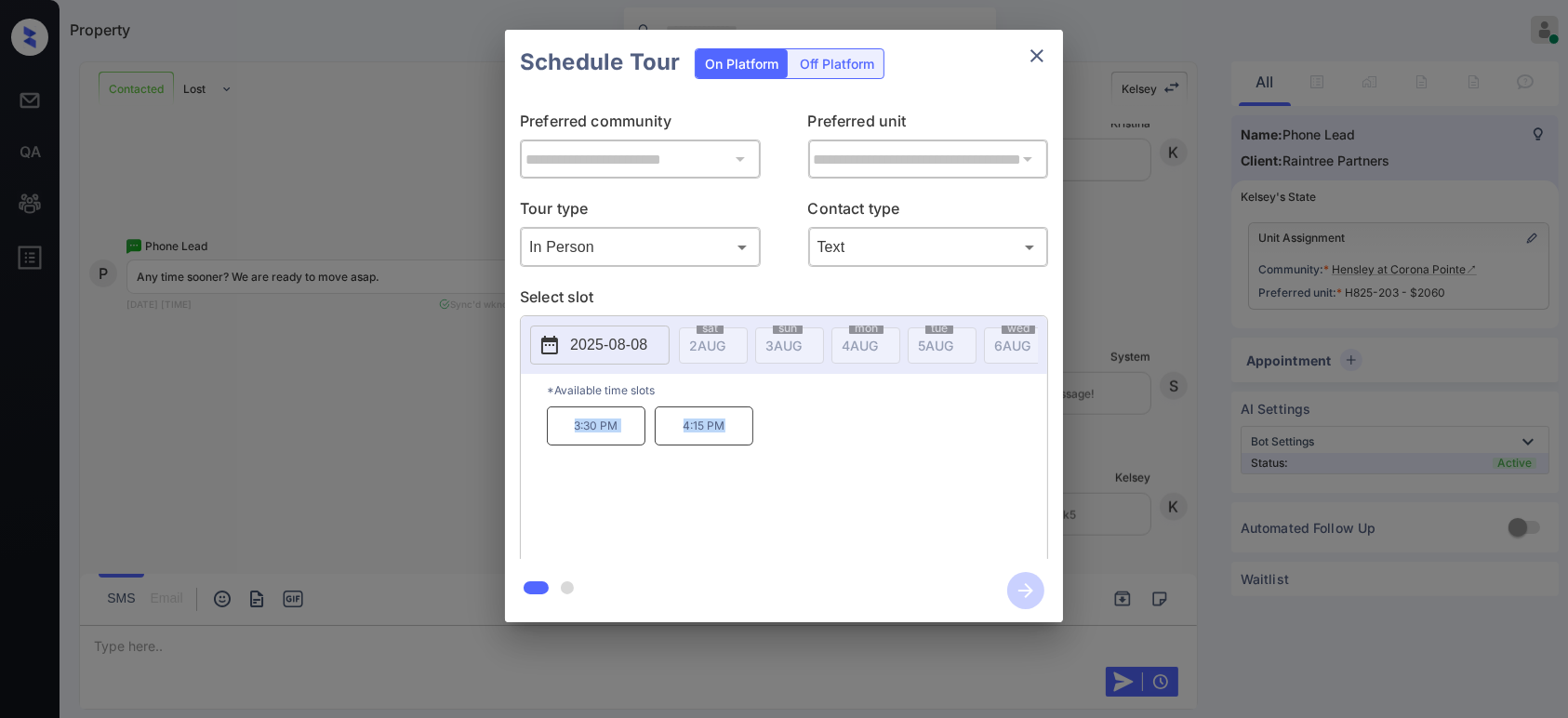 drag, startPoint x: 735, startPoint y: 436, endPoint x: 534, endPoint y: 436, distance: 201 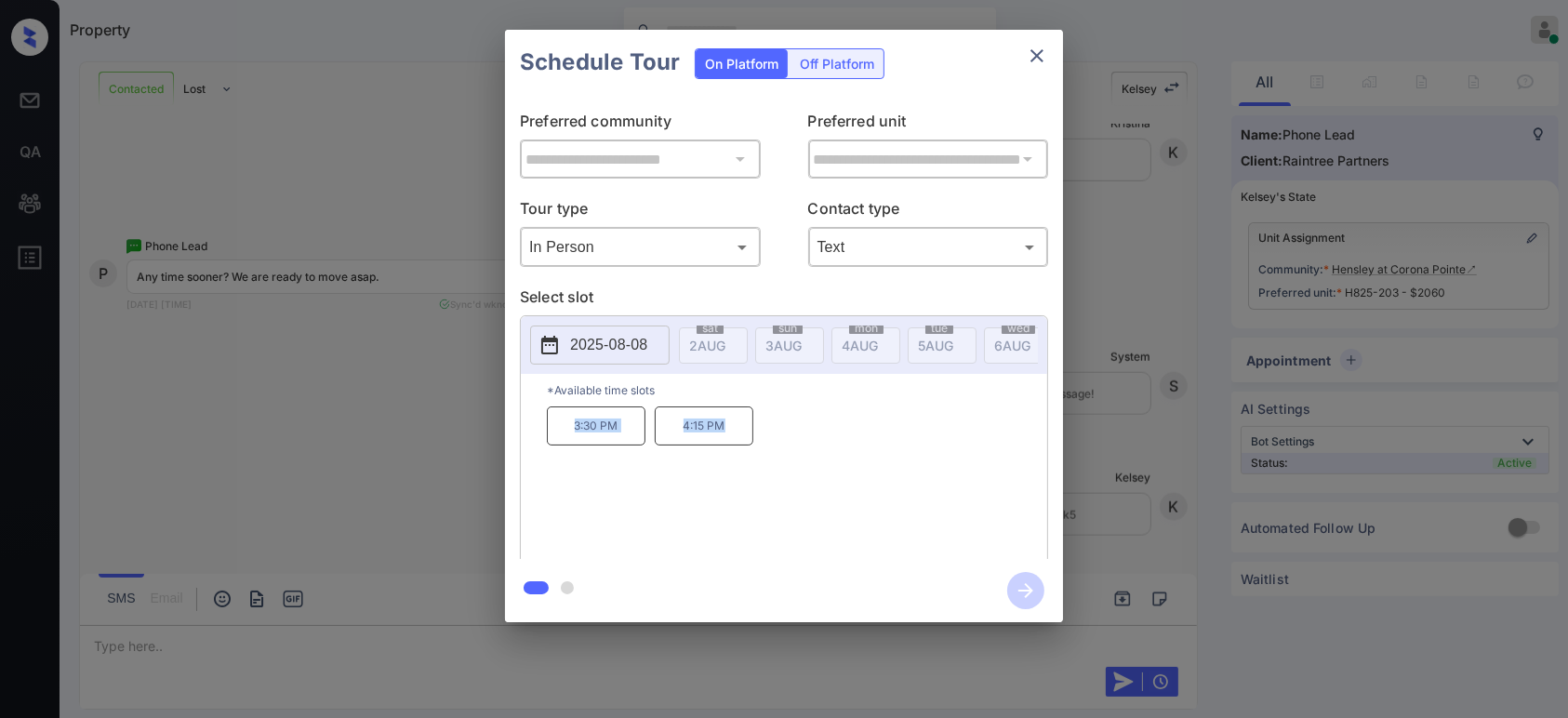 copy on "3:30 PM 4:15 PM" 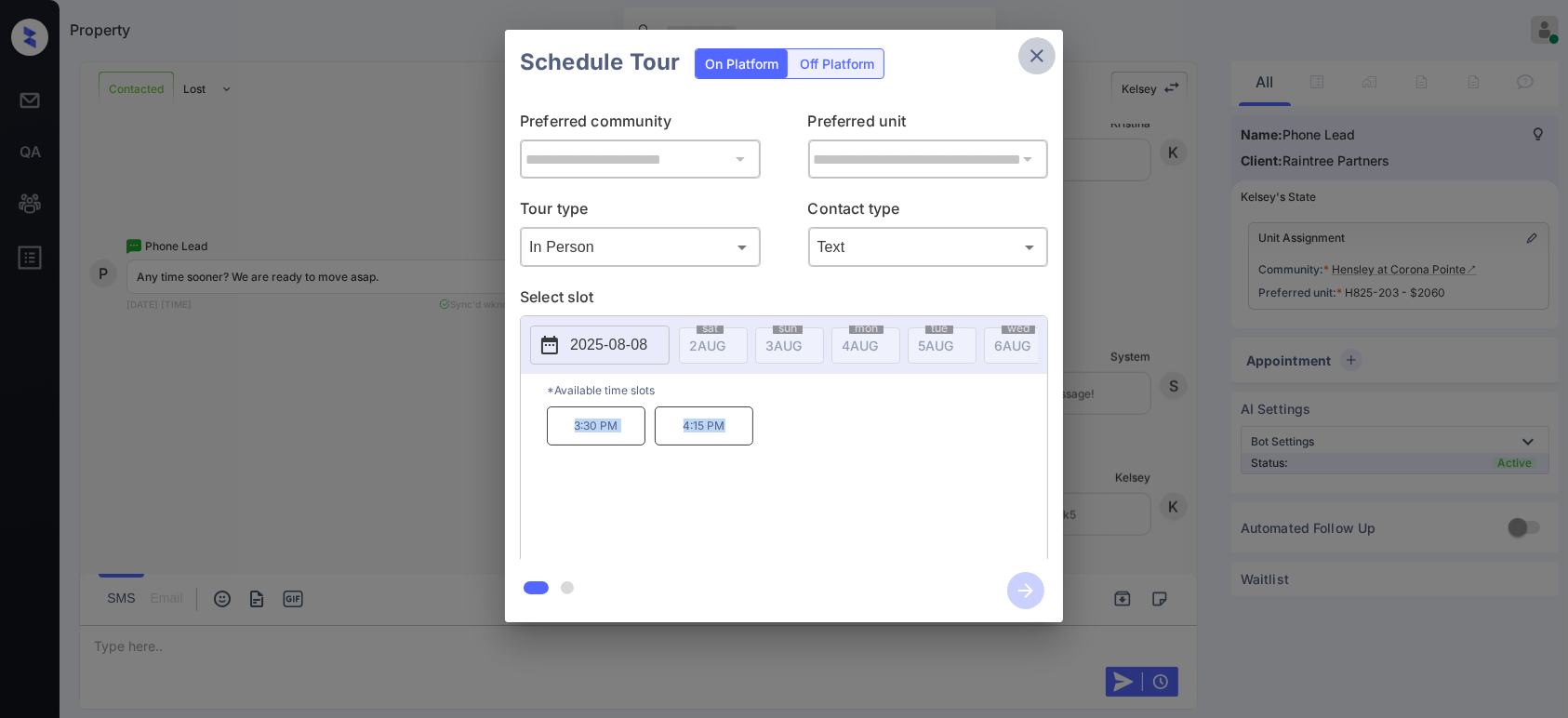 click 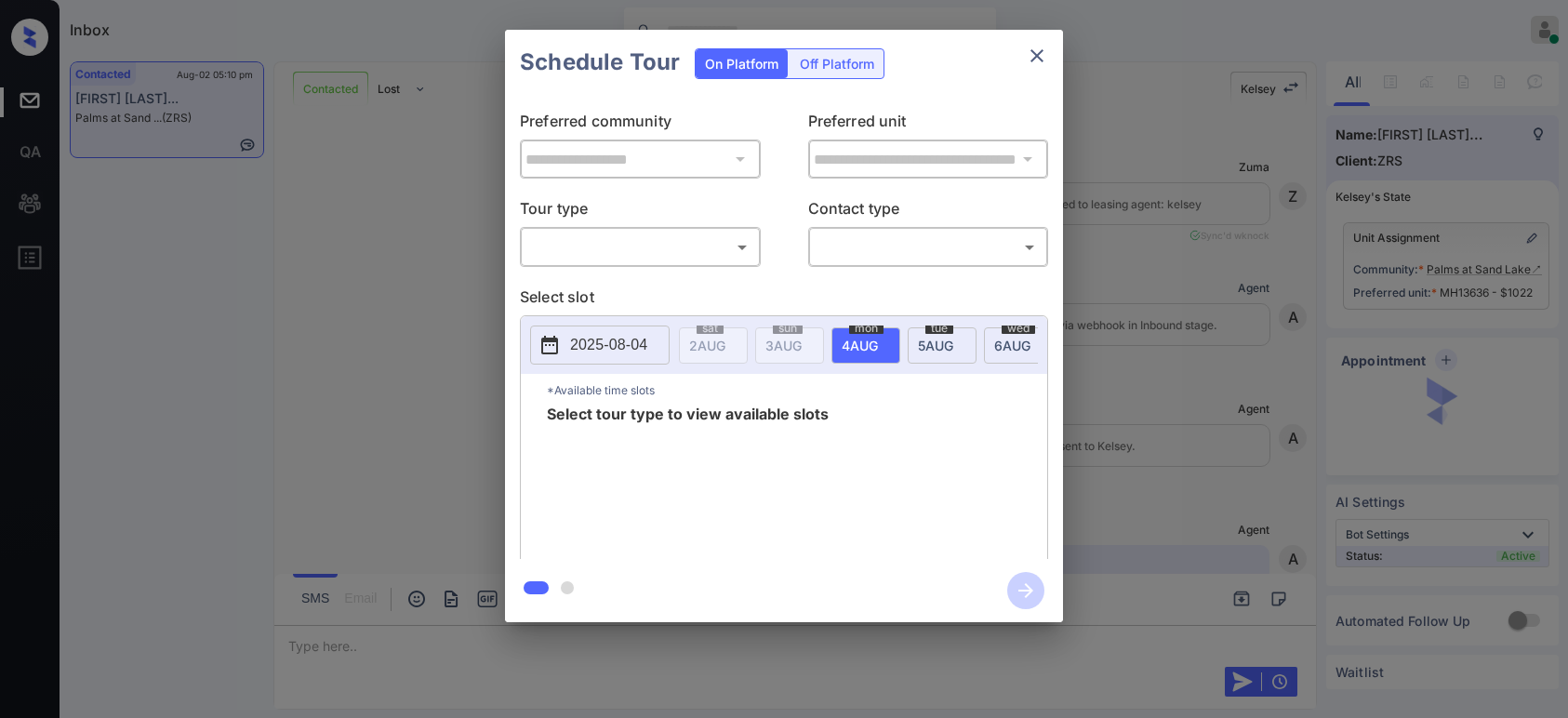 scroll, scrollTop: 0, scrollLeft: 0, axis: both 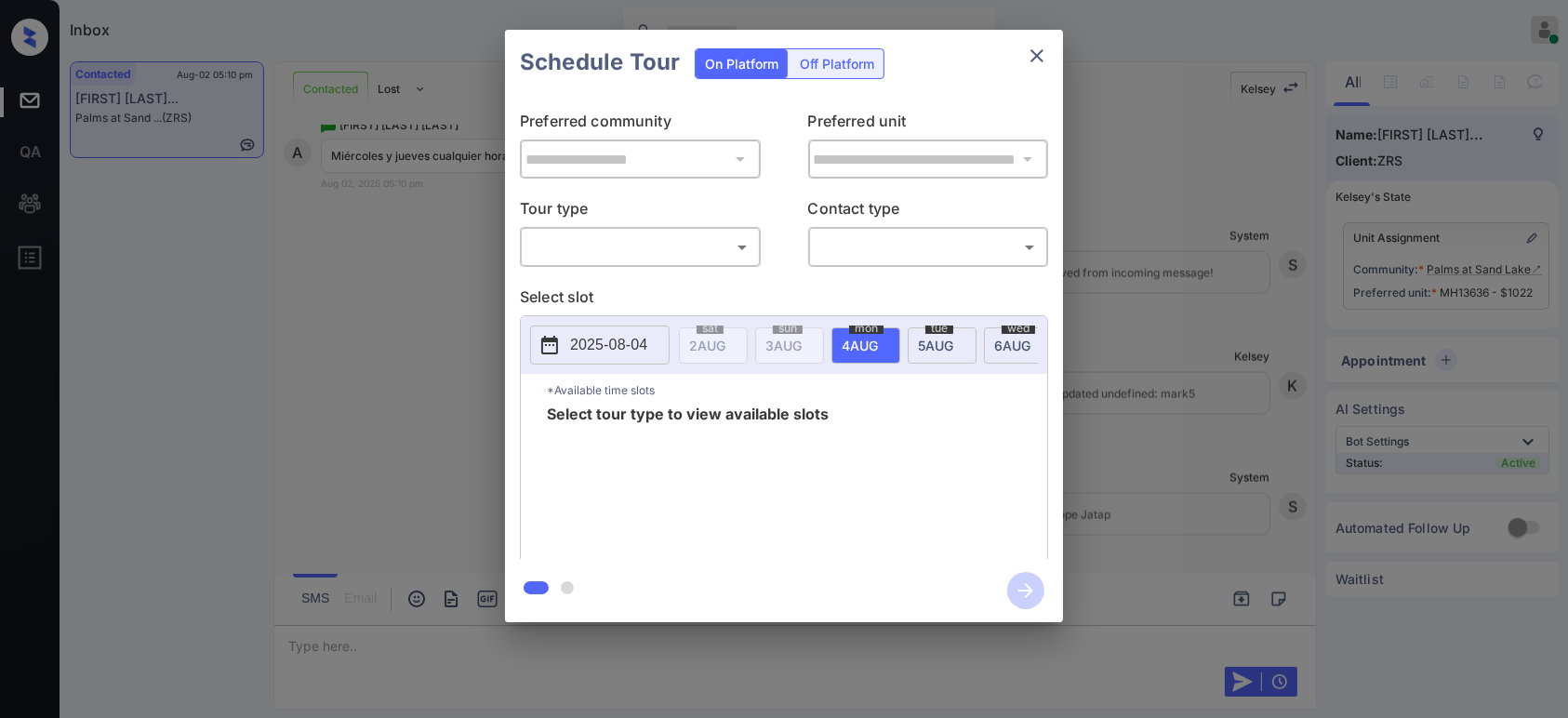 click on "Inbox Hope Jatap Online Set yourself   offline Set yourself   on break Profile Switch to  dark  mode Sign out Contacted Aug-02 05:10 pm   [FIRST] [LAST]... Palms at Sand ...  (ZRS) Contacted Lost Lead Sentiment: Angry Upon sliding the acknowledgement:  Lead will move to lost stage. * ​ SMS and call option will be set to opt out. AFM will be turned off for the lead. Kelsey New Message Zuma Lead transferred to leasing agent: Kelsey Aug 02, 2025 02:00 pm  Sync'd w  knock Z New Message Agent Lead created via webhook in Inbound stage. Aug 02, 2025 02:00 pm A New Message Agent AFM Request sent to Kelsey. Aug 02, 2025 02:00 pm A New Message Agent Notes Note: Structured Note:
Move In Date: [DATE]
Bedroom: 1
Aug 02, 2025 02:00 pm A New Message Kelsey Hi [FIRST]. This is Kelsey with Palms at Sand Lake. We’d love to have you come tour with us. What’s a good day and time for you? Se habla Español? Aug 02, 2025 02:00 pm   | TemplateAFMSms  Sync'd w  knock K New Message Kelsey Lead archived by Kelsey! K   A S" at bounding box center (784, 359) 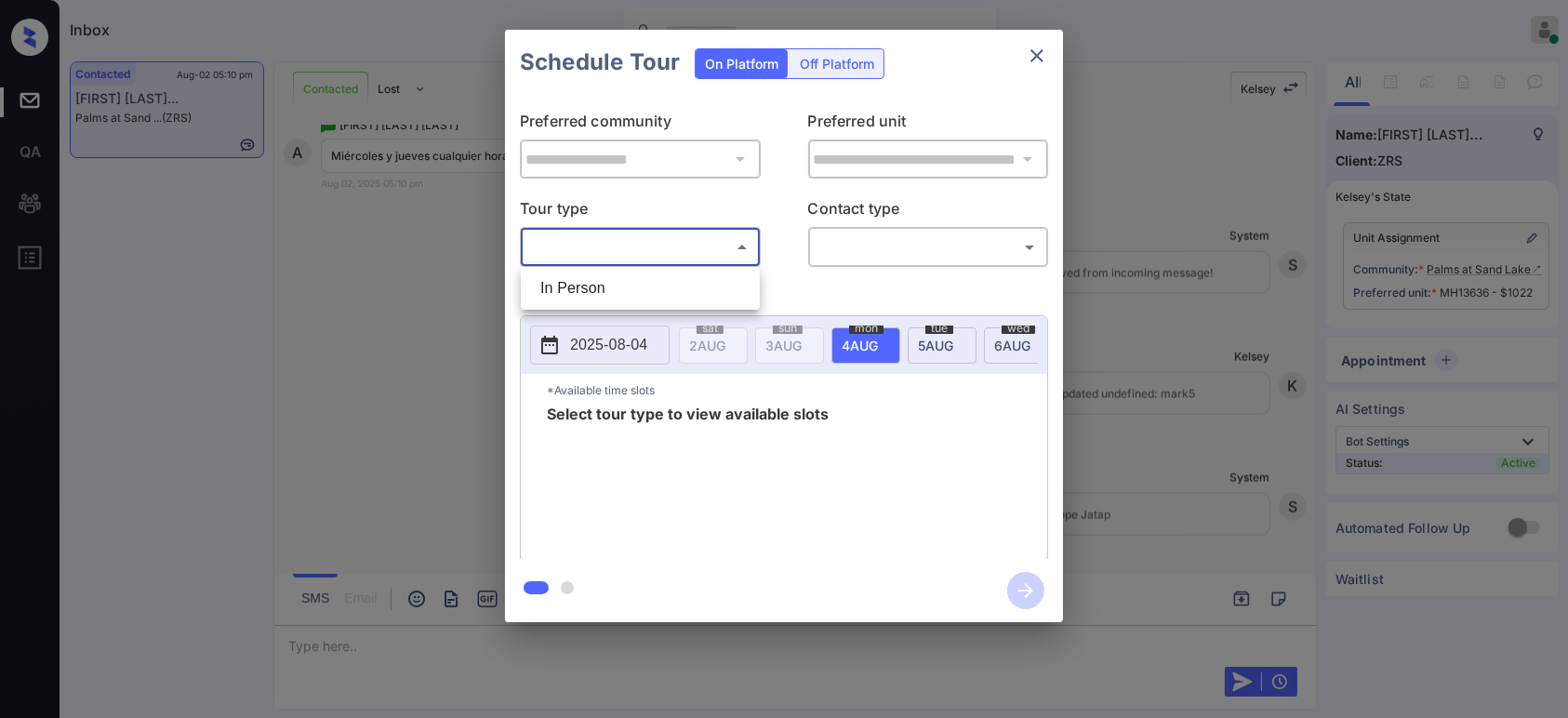 click on "In Person" at bounding box center (640, 288) 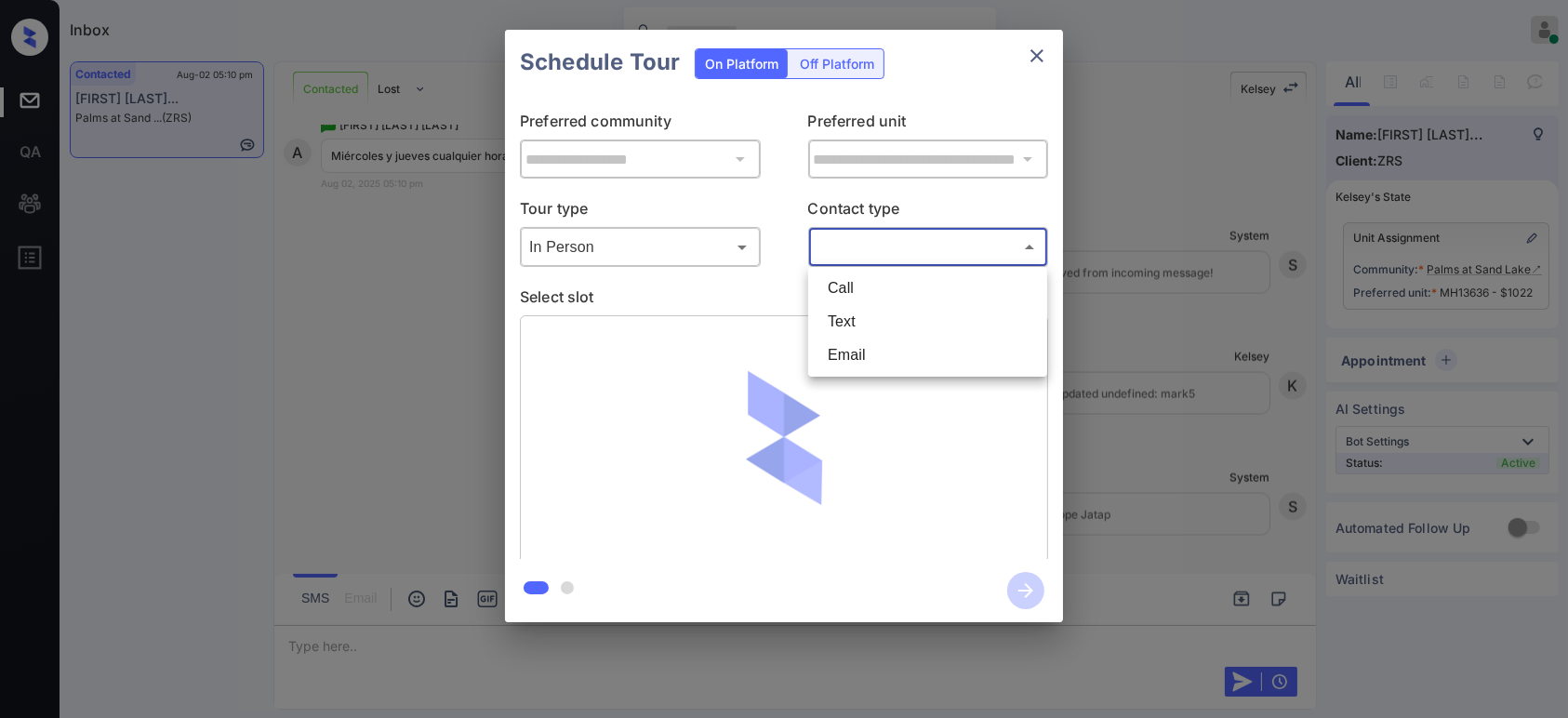 click on "Inbox Hope Jatap Online Set yourself   offline Set yourself   on break Profile Switch to  dark  mode Sign out Contacted Aug-02 05:10 pm   [FIRST] [LAST]... Palms at Sand ...  (ZRS) Contacted Lost Lead Sentiment: Angry Upon sliding the acknowledgement:  Lead will move to lost stage. * ​ SMS and call option will be set to opt out. AFM will be turned off for the lead. Kelsey New Message Zuma Lead transferred to leasing agent: Kelsey Aug 02, 2025 02:00 pm  Sync'd w  knock Z New Message Agent Lead created via webhook in Inbound stage. Aug 02, 2025 02:00 pm A New Message Agent AFM Request sent to Kelsey. Aug 02, 2025 02:00 pm A New Message Agent Notes Note: Structured Note:
Move In Date: [DATE]
Bedroom: 1
Aug 02, 2025 02:00 pm A New Message Kelsey Hi [FIRST]. This is Kelsey with Palms at Sand Lake. We’d love to have you come tour with us. What’s a good day and time for you? Se habla Español? Aug 02, 2025 02:00 pm   | TemplateAFMSms  Sync'd w  knock K New Message Kelsey Lead archived by Kelsey! K   A S" at bounding box center (784, 359) 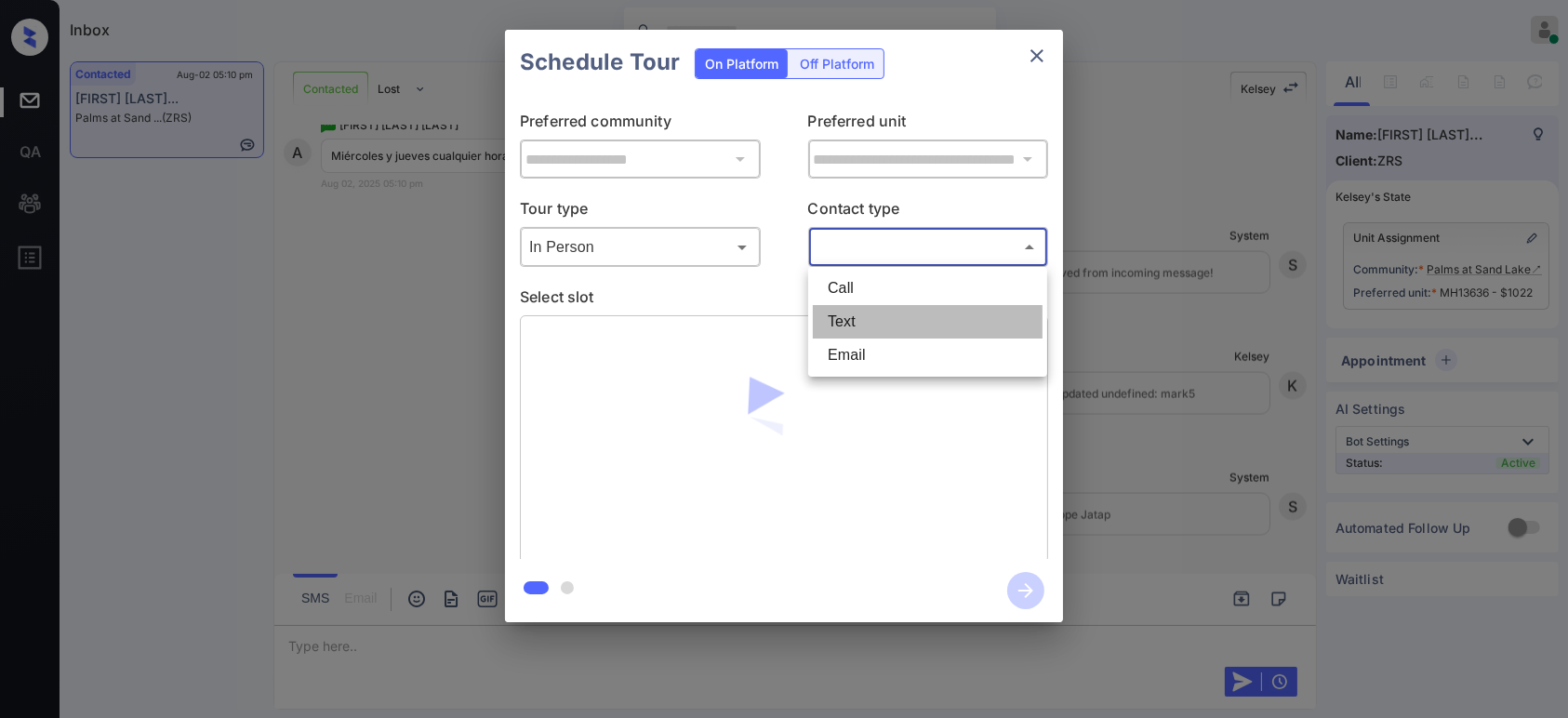 click on "Text" at bounding box center (927, 322) 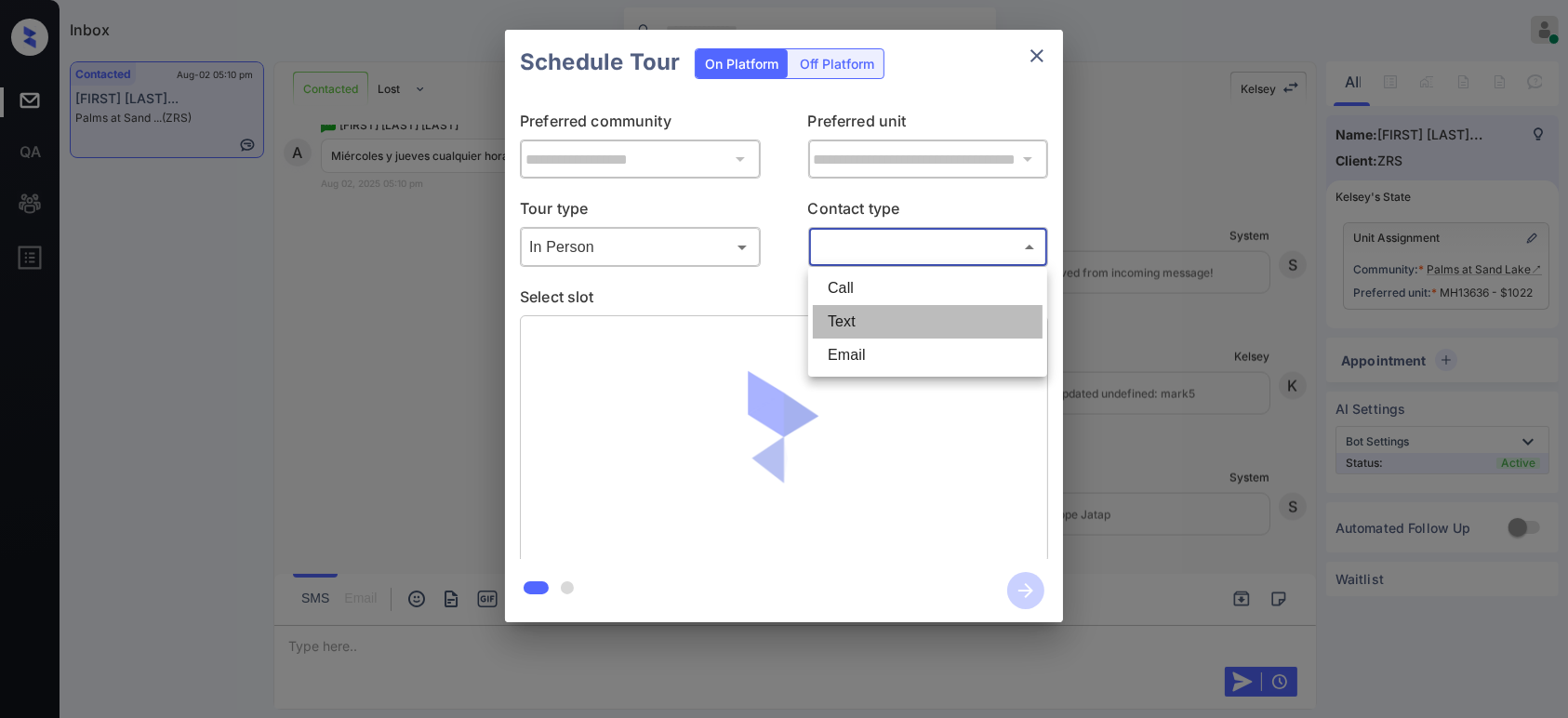 type on "****" 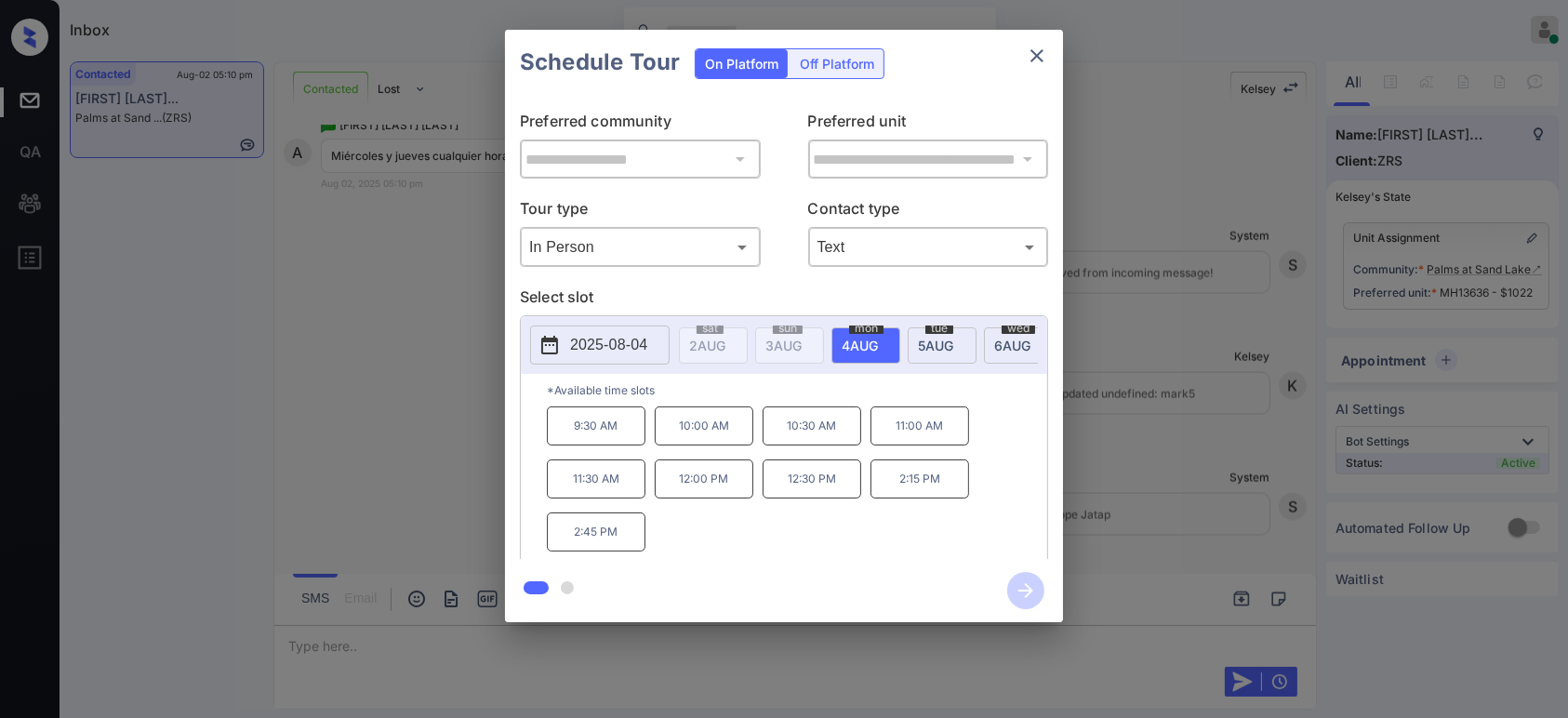 click on "6 AUG" at bounding box center (707, 345) 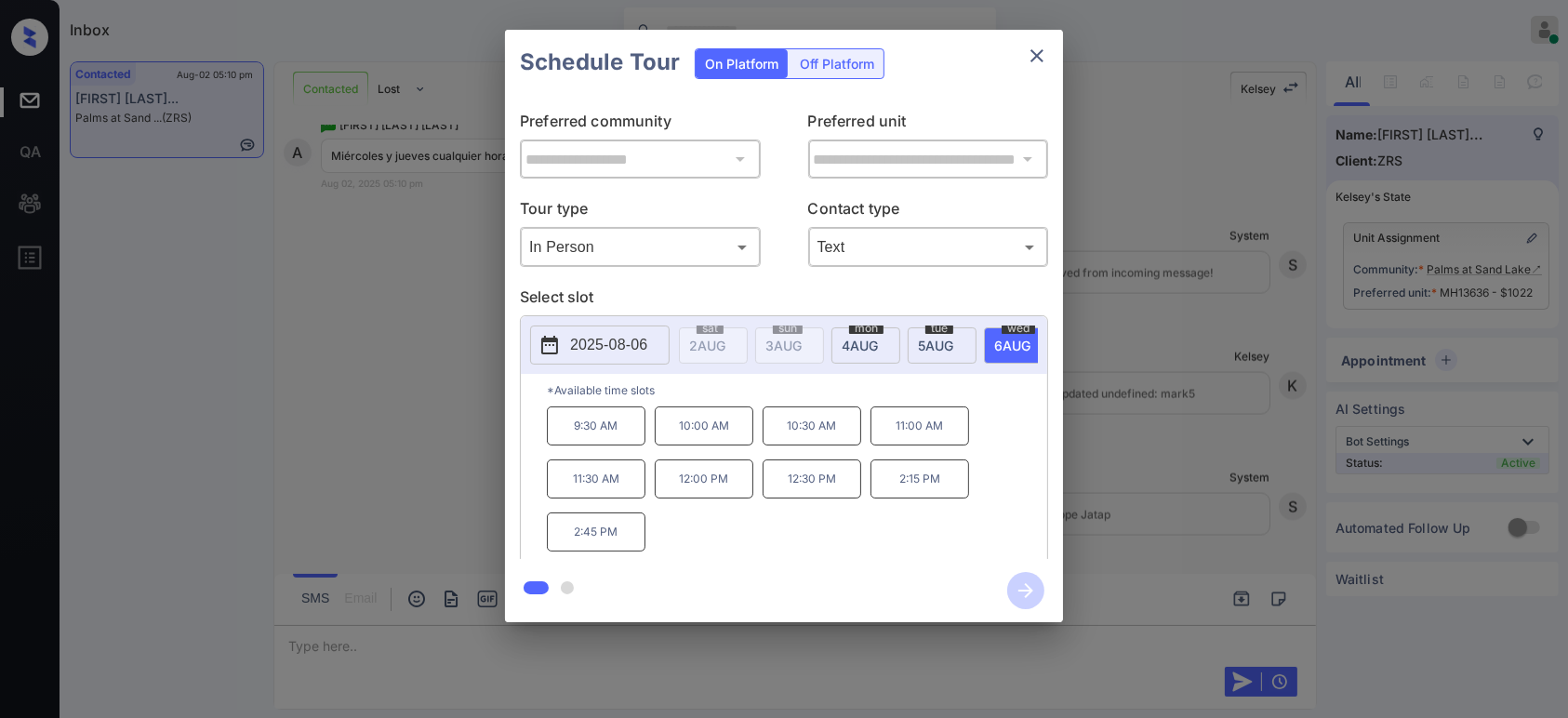 click on "12:30 PM" at bounding box center [812, 479] 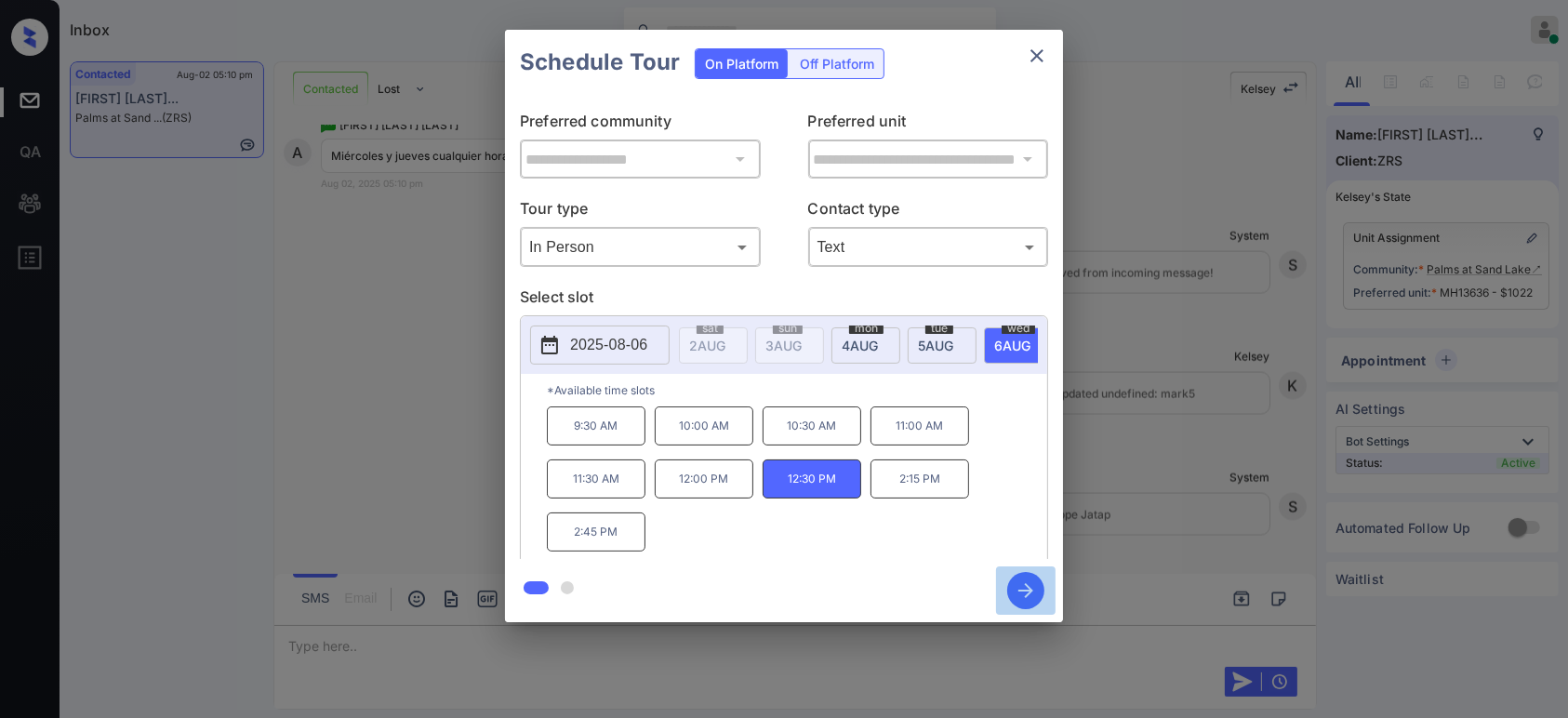 click 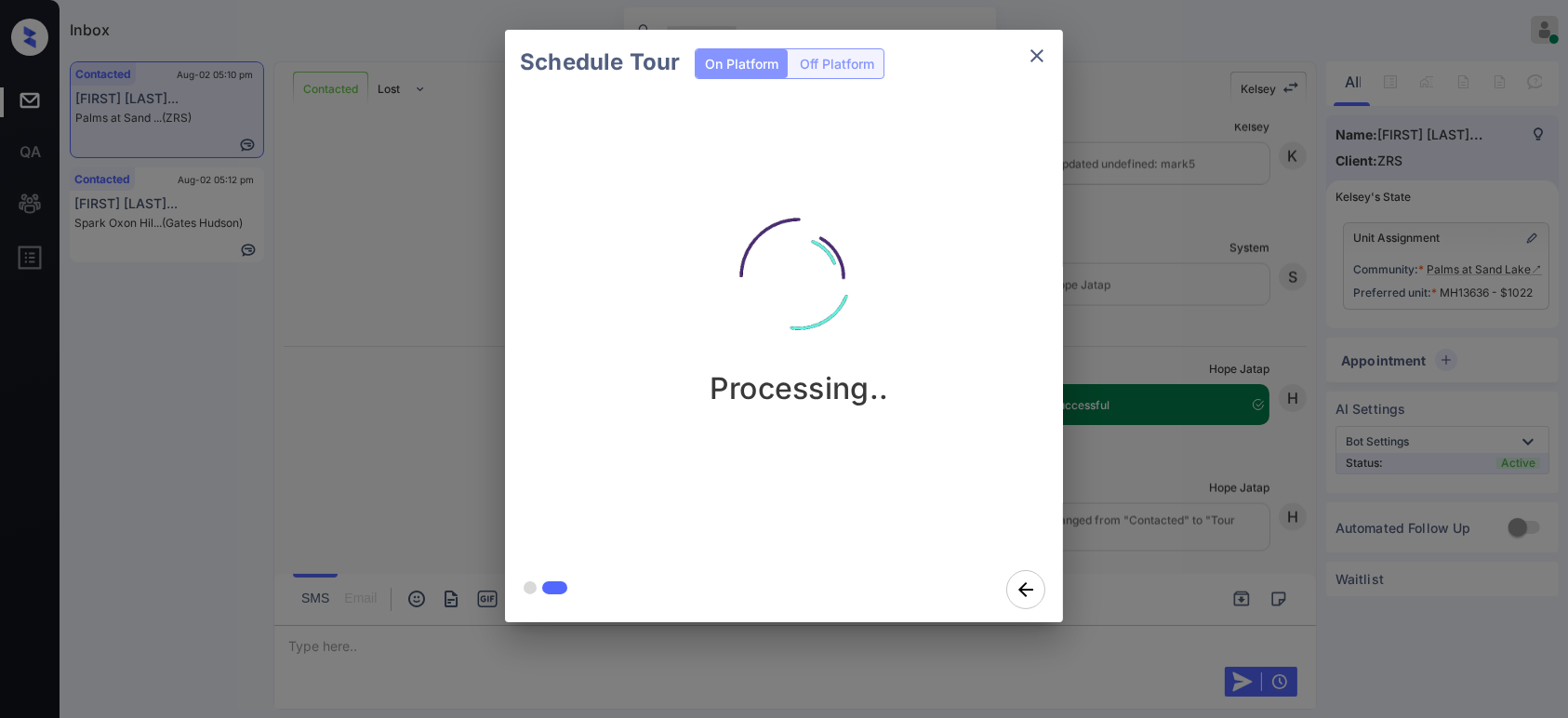 scroll, scrollTop: 3216, scrollLeft: 0, axis: vertical 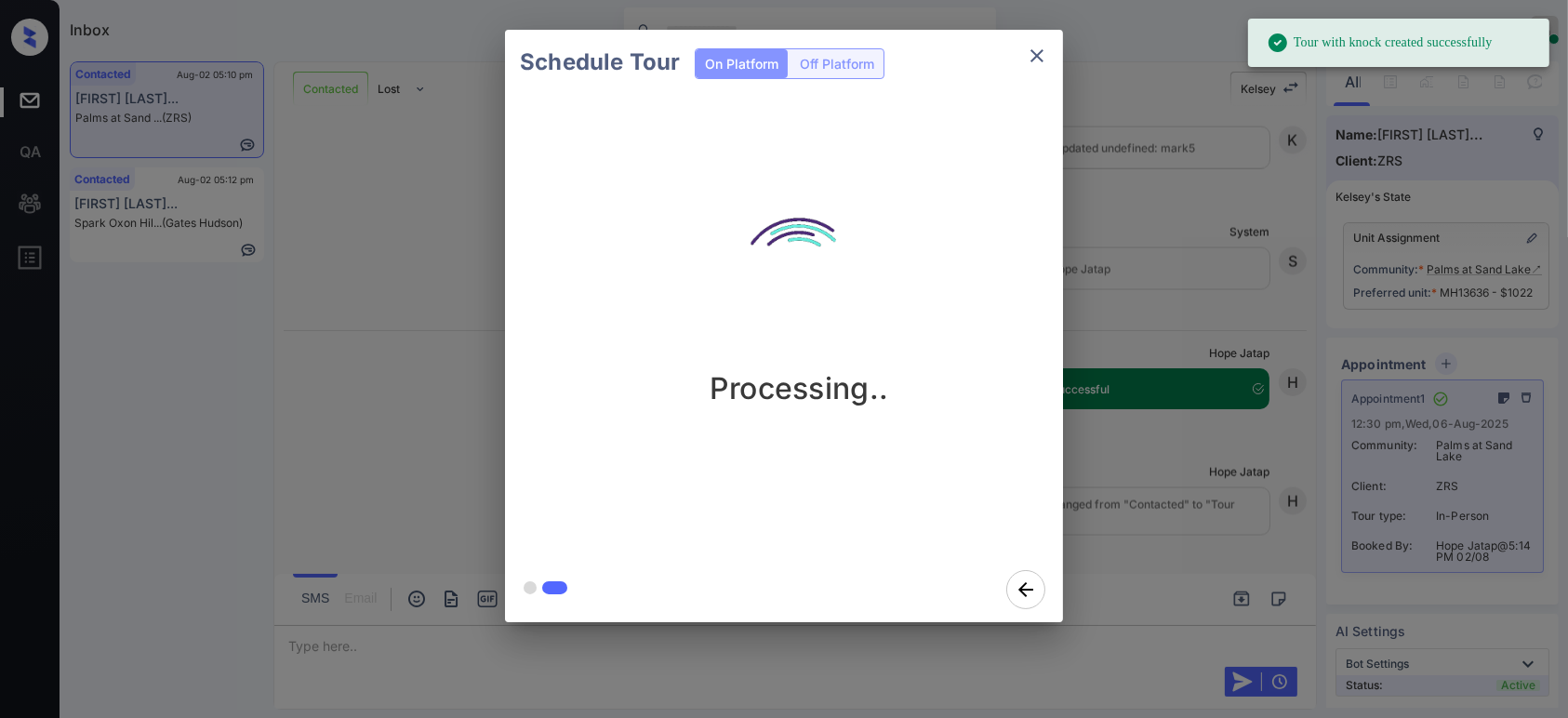 click on "Schedule Tour On Platform Off Platform Processing.." at bounding box center (784, 326) 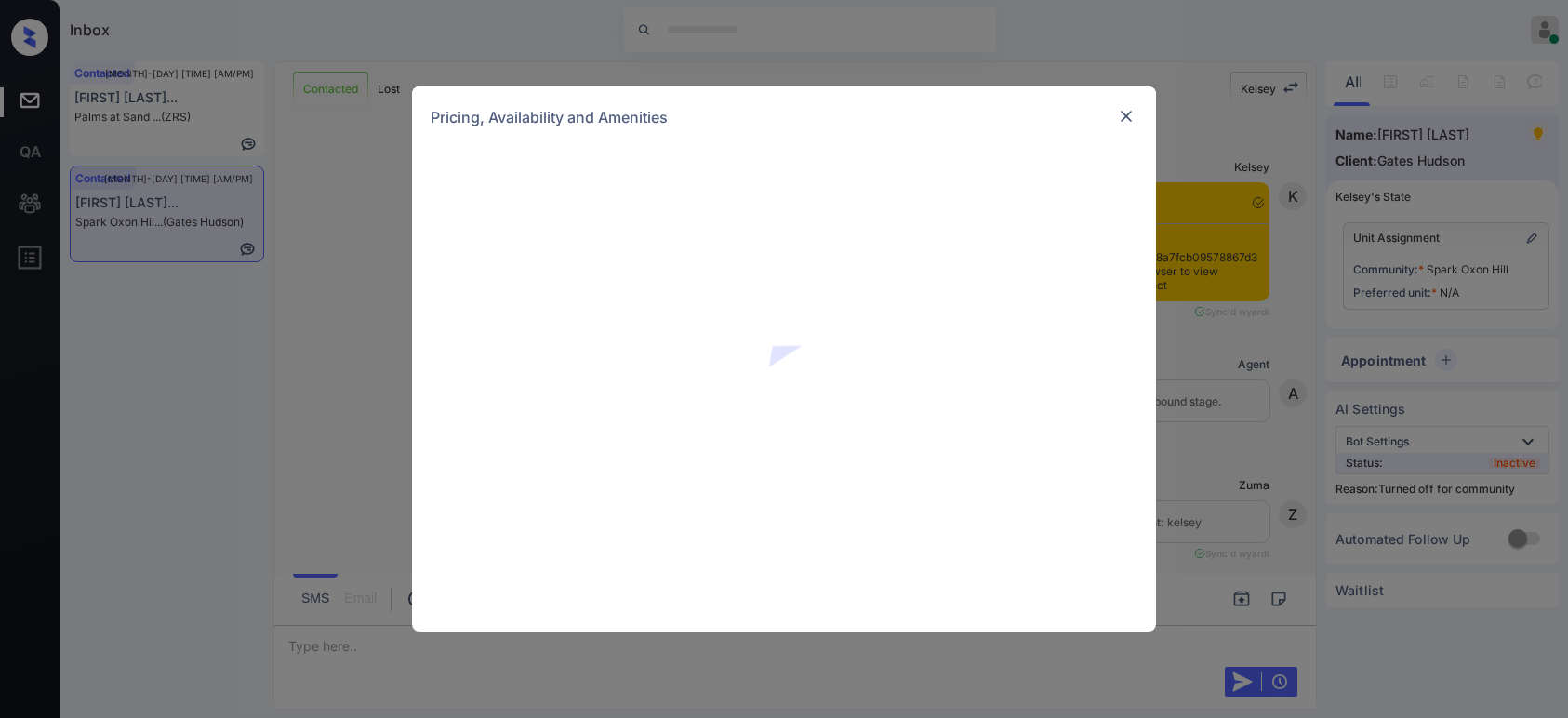 scroll, scrollTop: 0, scrollLeft: 0, axis: both 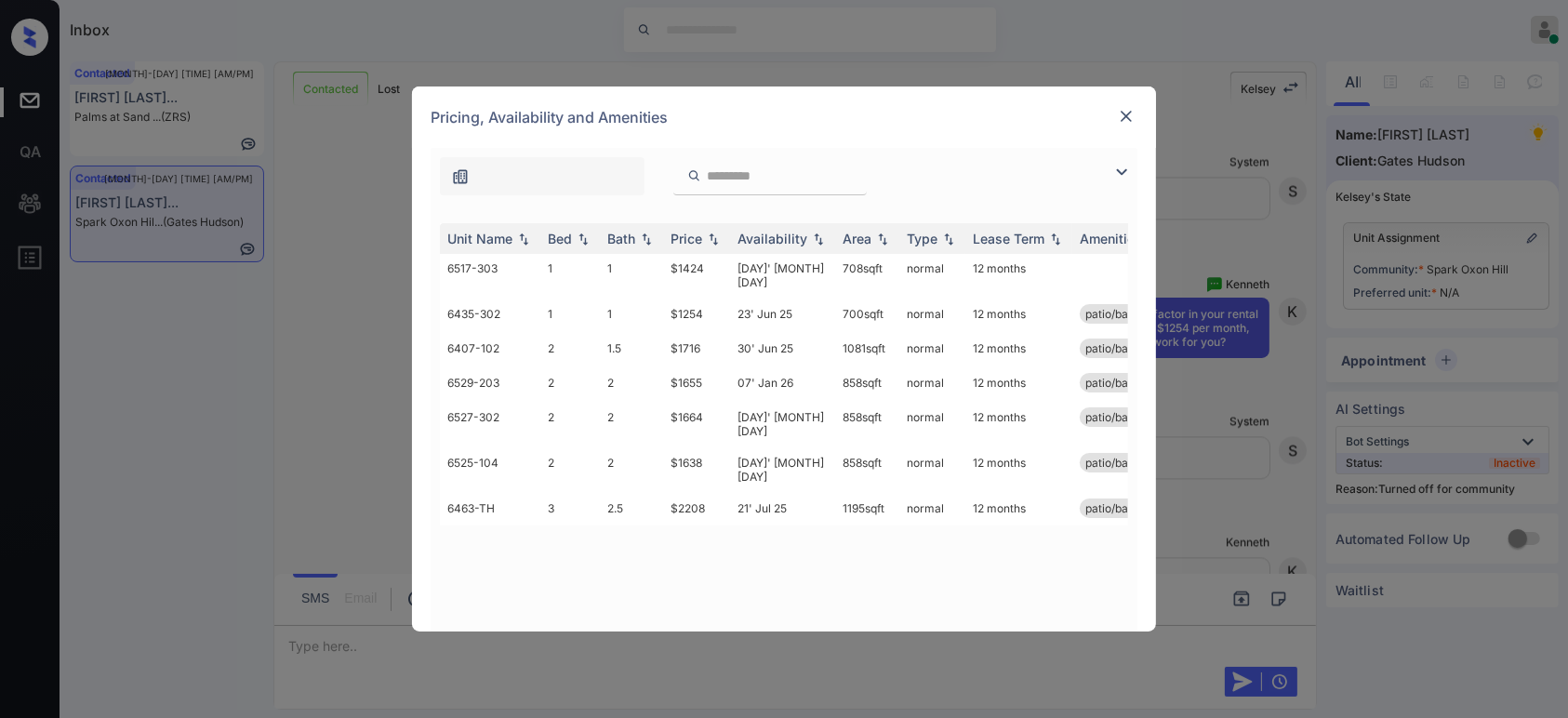 click at bounding box center [781, 176] 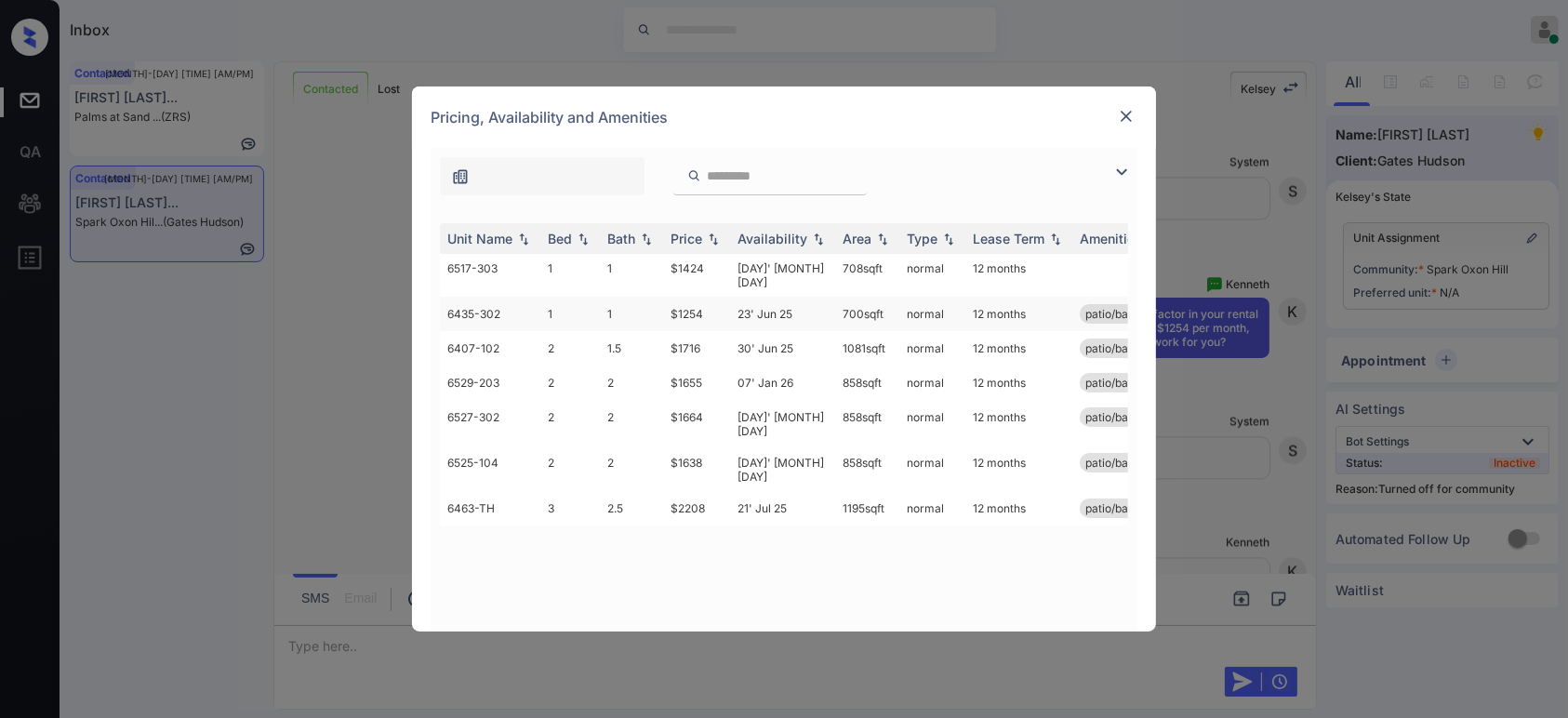 click on "$1254" at bounding box center [697, 313] 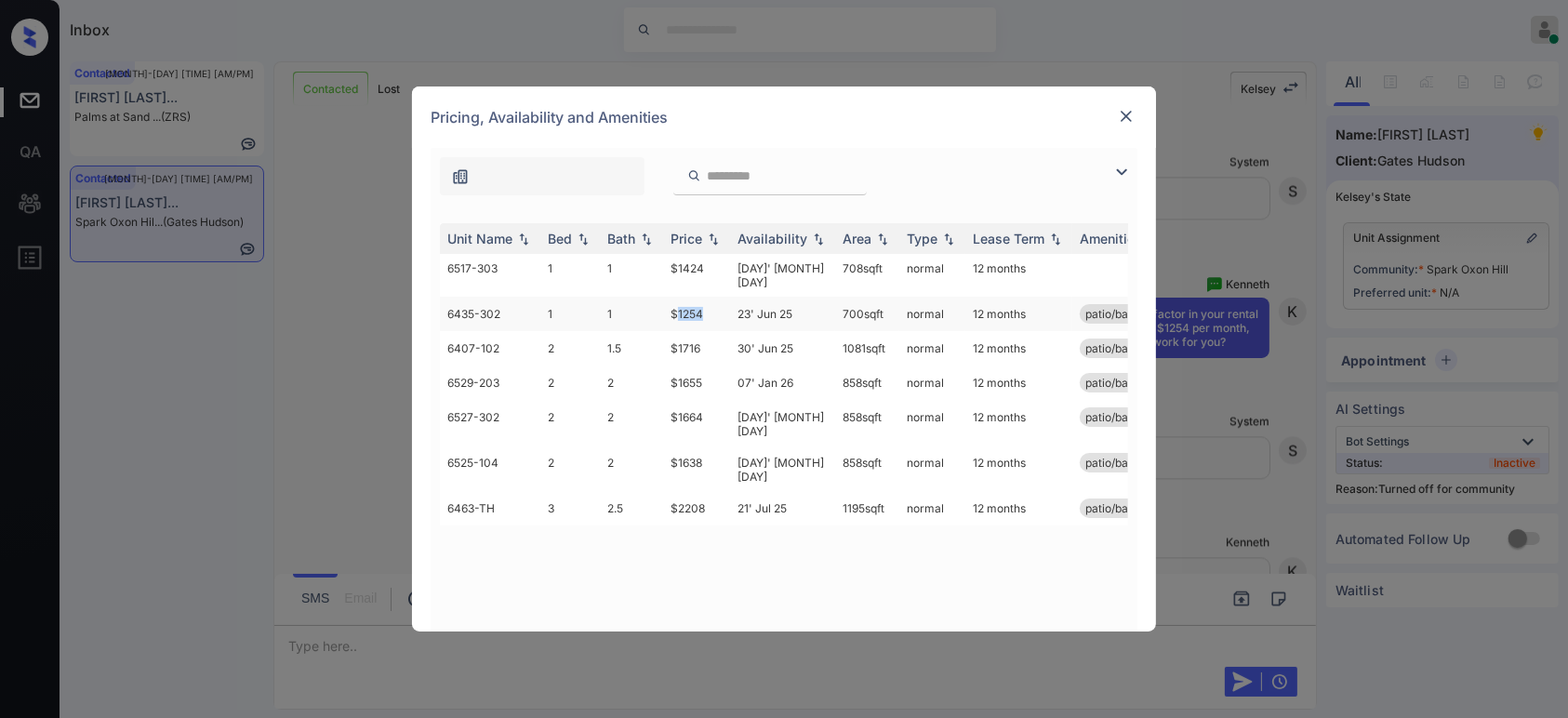 click on "$1254" at bounding box center (697, 313) 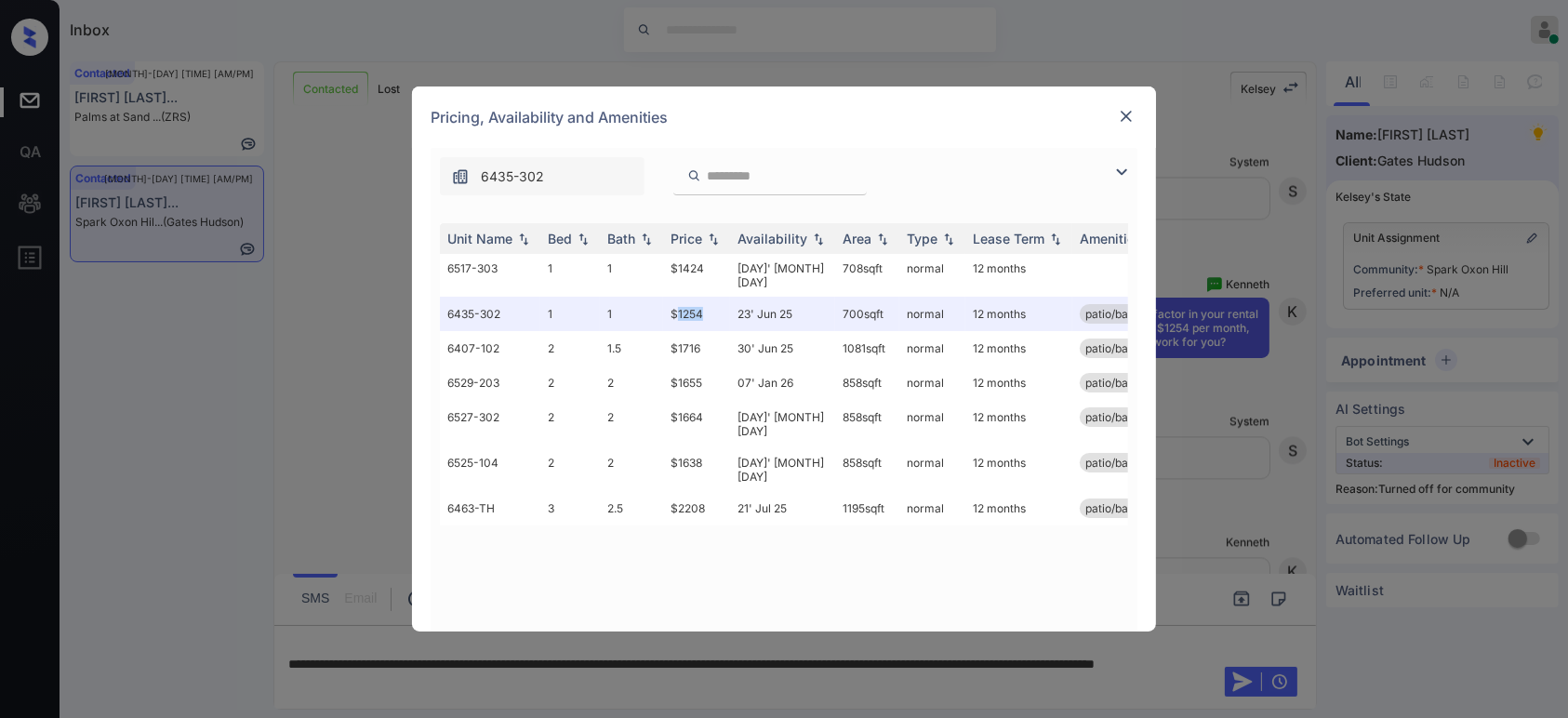 click at bounding box center (1126, 116) 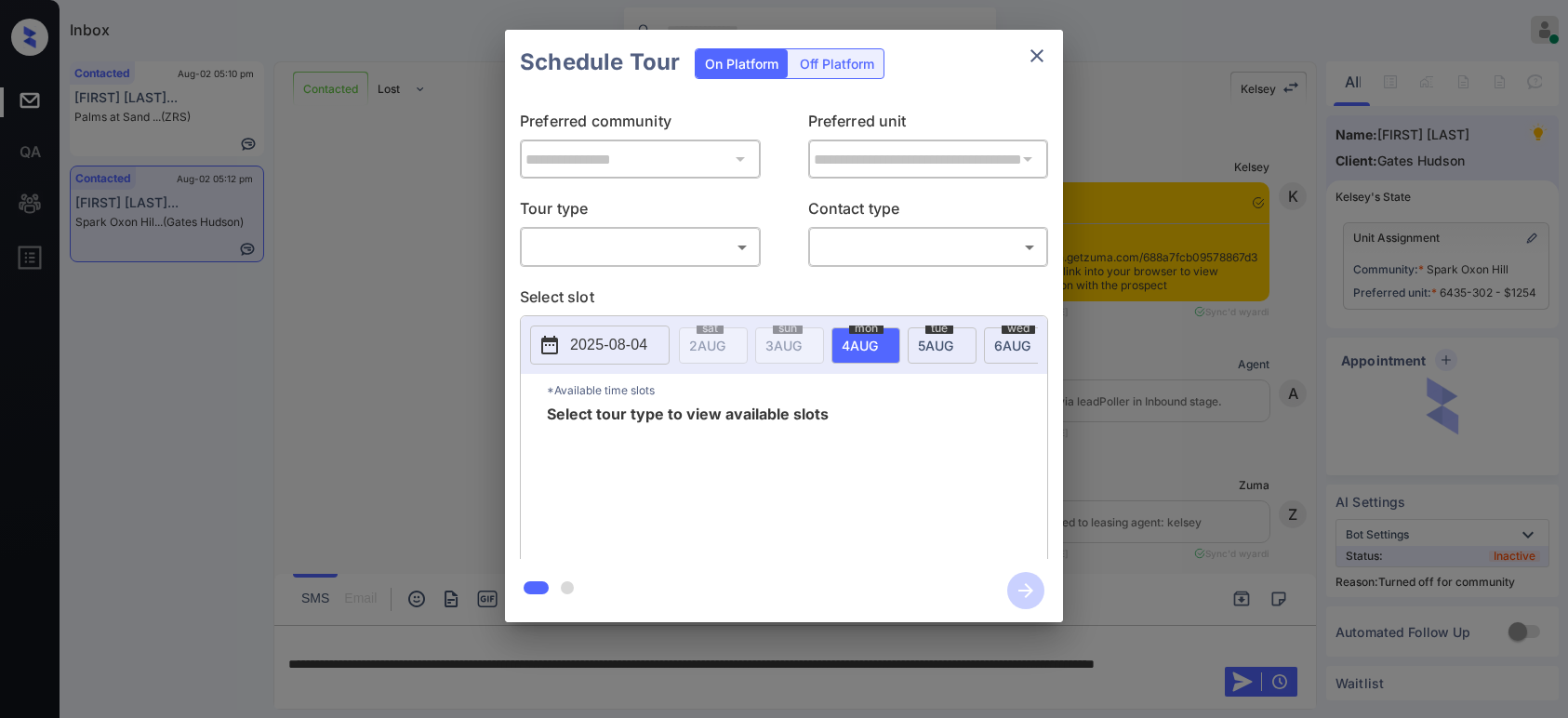 scroll, scrollTop: 0, scrollLeft: 0, axis: both 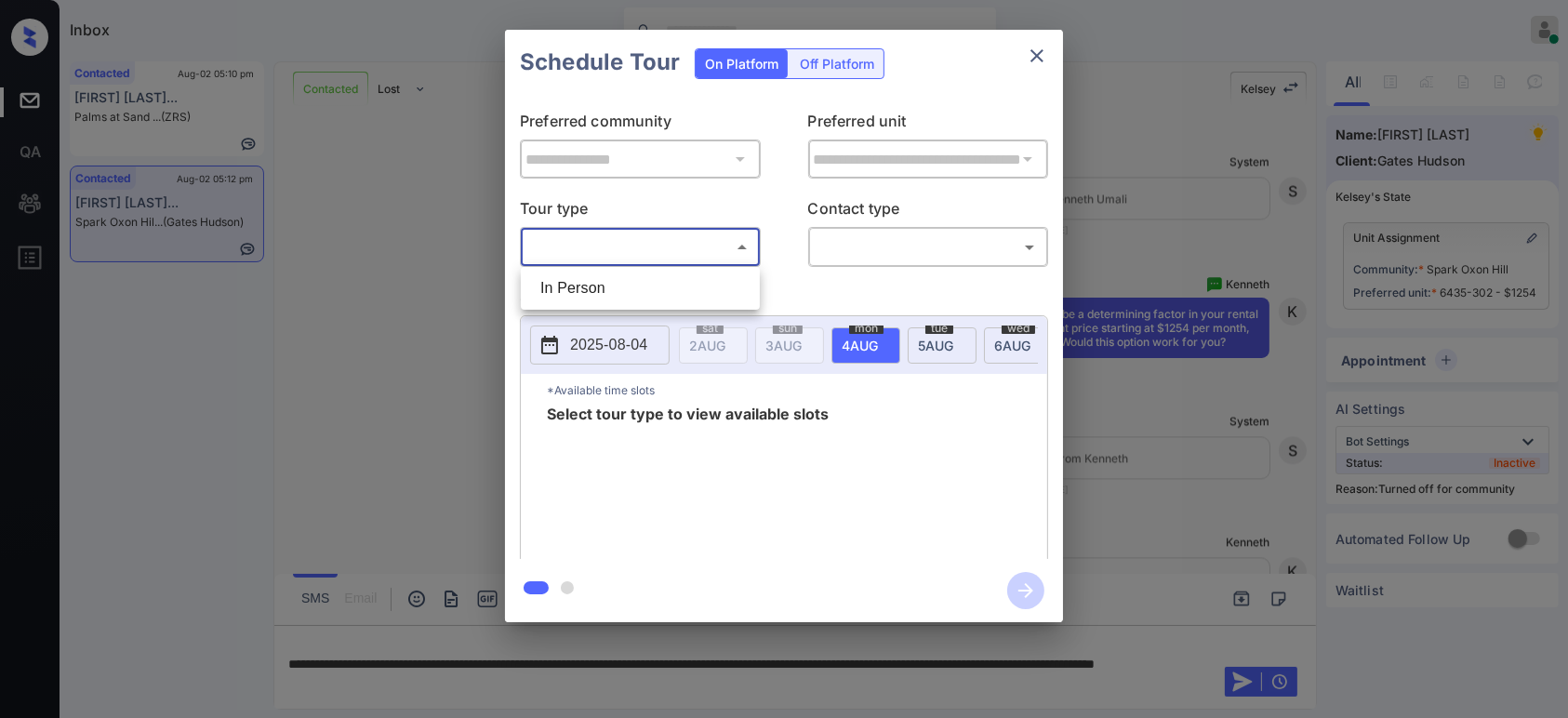 drag, startPoint x: 689, startPoint y: 234, endPoint x: 665, endPoint y: 280, distance: 51.884487 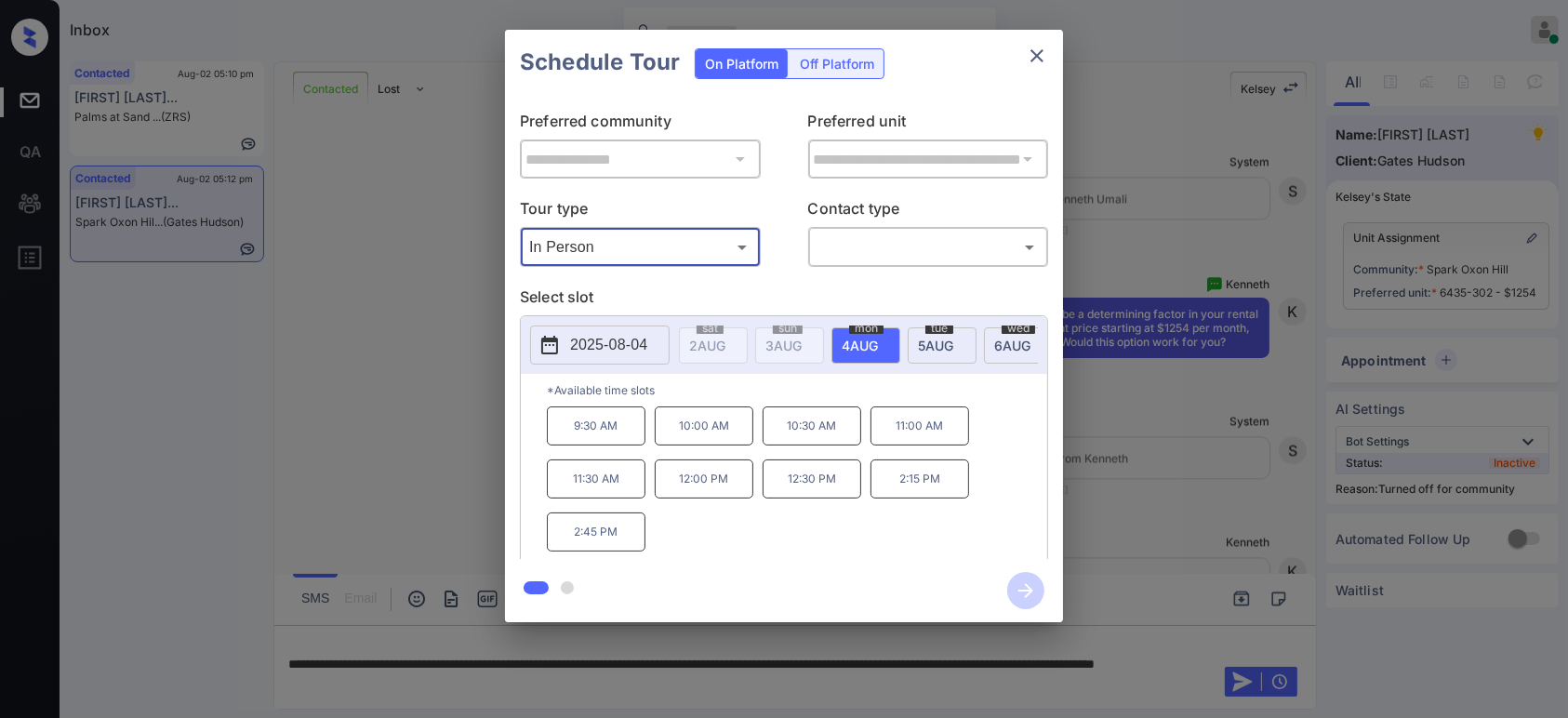 type on "********" 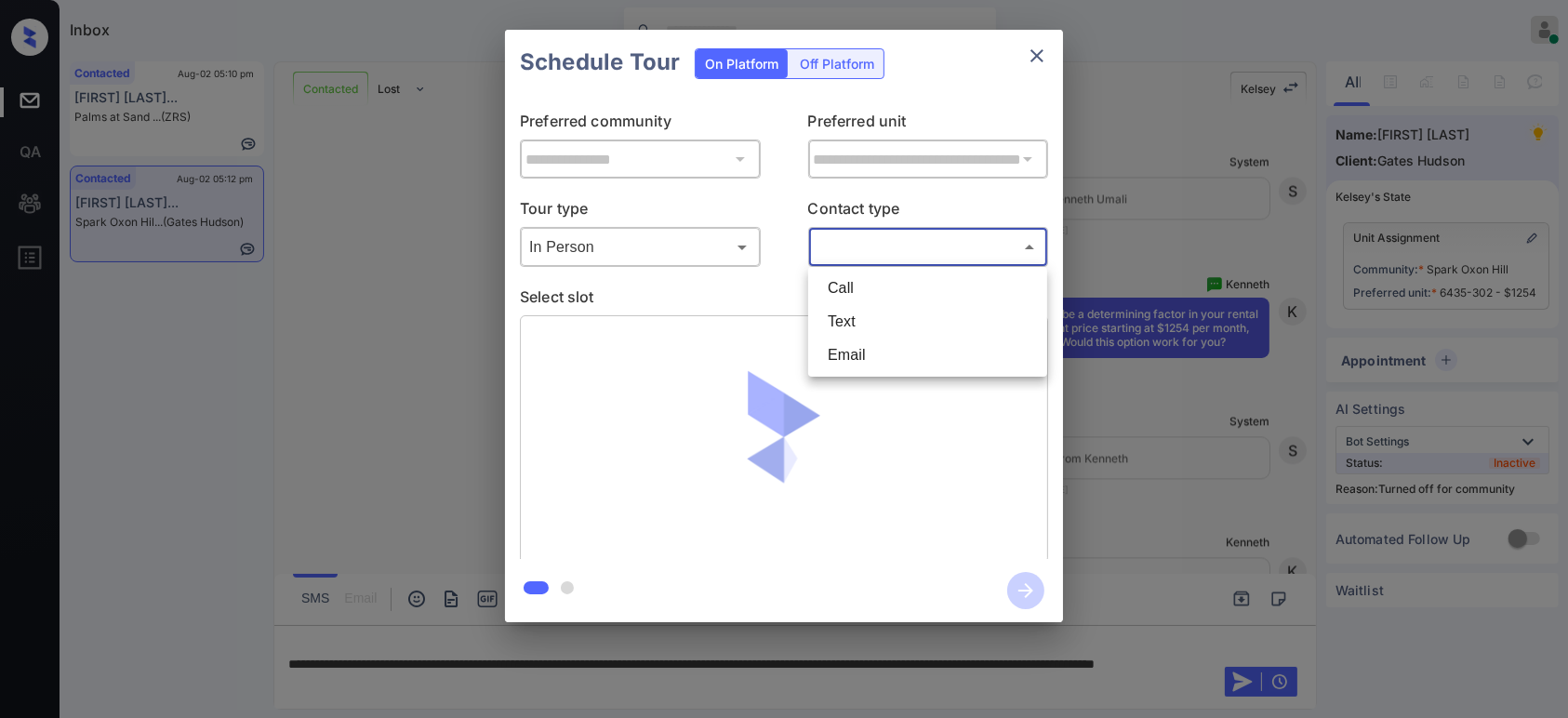 click on "Lead Details Updated
Preferred Unit: 6435-302
Inbox Hope Jatap Online Set yourself   offline Set yourself   on break Profile Switch to  dark  mode Sign out Contacted Aug-02 05:10 pm   Aviamna Yanara... Palms at Sand ...  (ZRS) Contacted Aug-02 05:12 pm   Michelle Butle... Spark Oxon Hil...  (Gates Hudson) Contacted Lost Lead Sentiment: Angry Upon sliding the acknowledgement:  Lead will move to lost stage. * ​ SMS and call option will be set to opt out. AFM will be turned off for the lead. Kelsey New Message Kelsey Notes Note: https://conversation.getzuma.com/688a7fcb09578867d378587b - Paste this link into your browser to view Kelsey’s conversation with the prospect Jul 30, 2025 01:25 pm  Sync'd w  yardi K New Message Agent Lead created via leadPoller in Inbound stage. Jul 30, 2025 01:25 pm  A New Message Zuma Lead transferred to leasing agent: kelsey Jul 30, 2025 01:25 pm  Sync'd w  yardi Z New Message Agent AFM Request sent to Kelsey. Jul 30, 2025 01:25 pm  A New Message Agent Notes Note: Jul 30, 2025 01:25 pm  A New Message Kelsey   | TemplateAFMSms K" at bounding box center (784, 359) 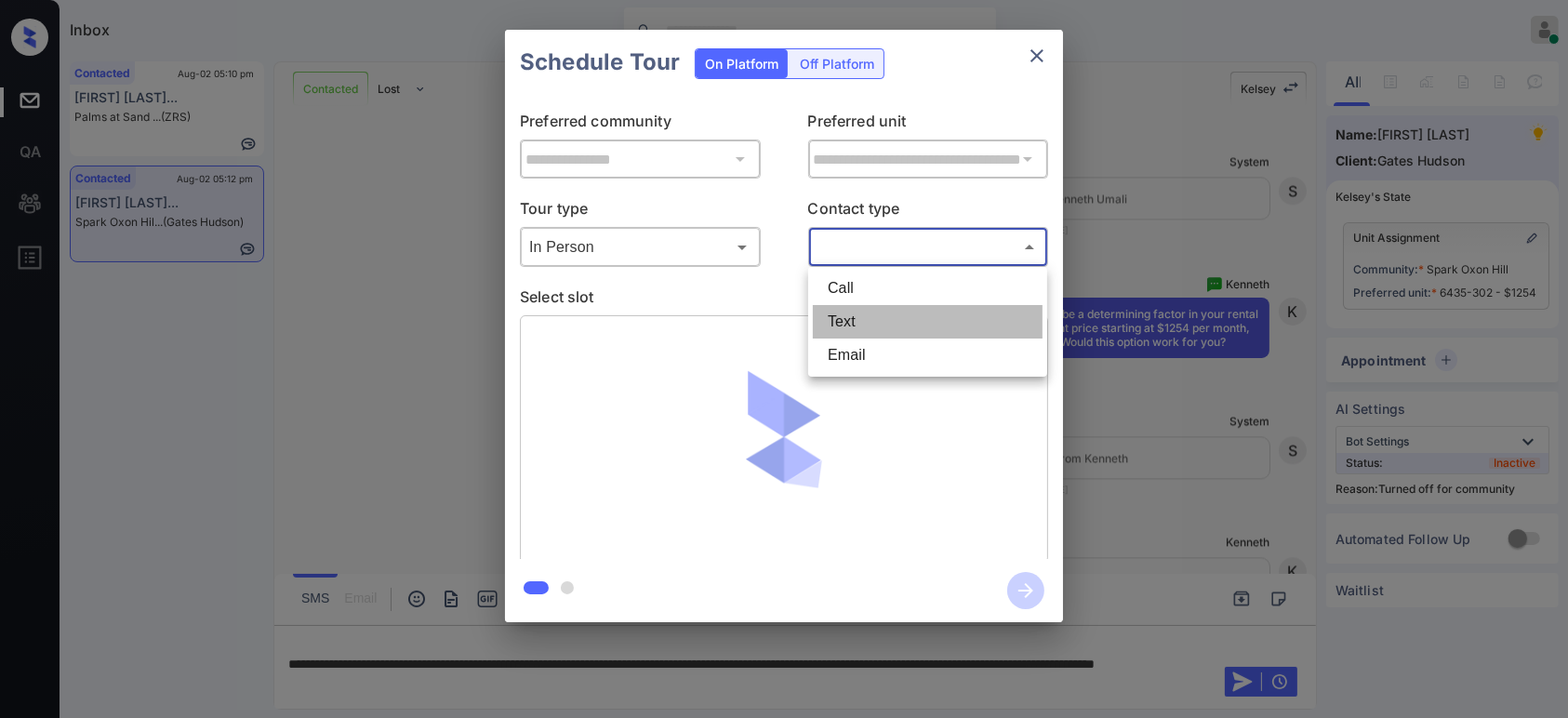 click on "Text" at bounding box center [927, 322] 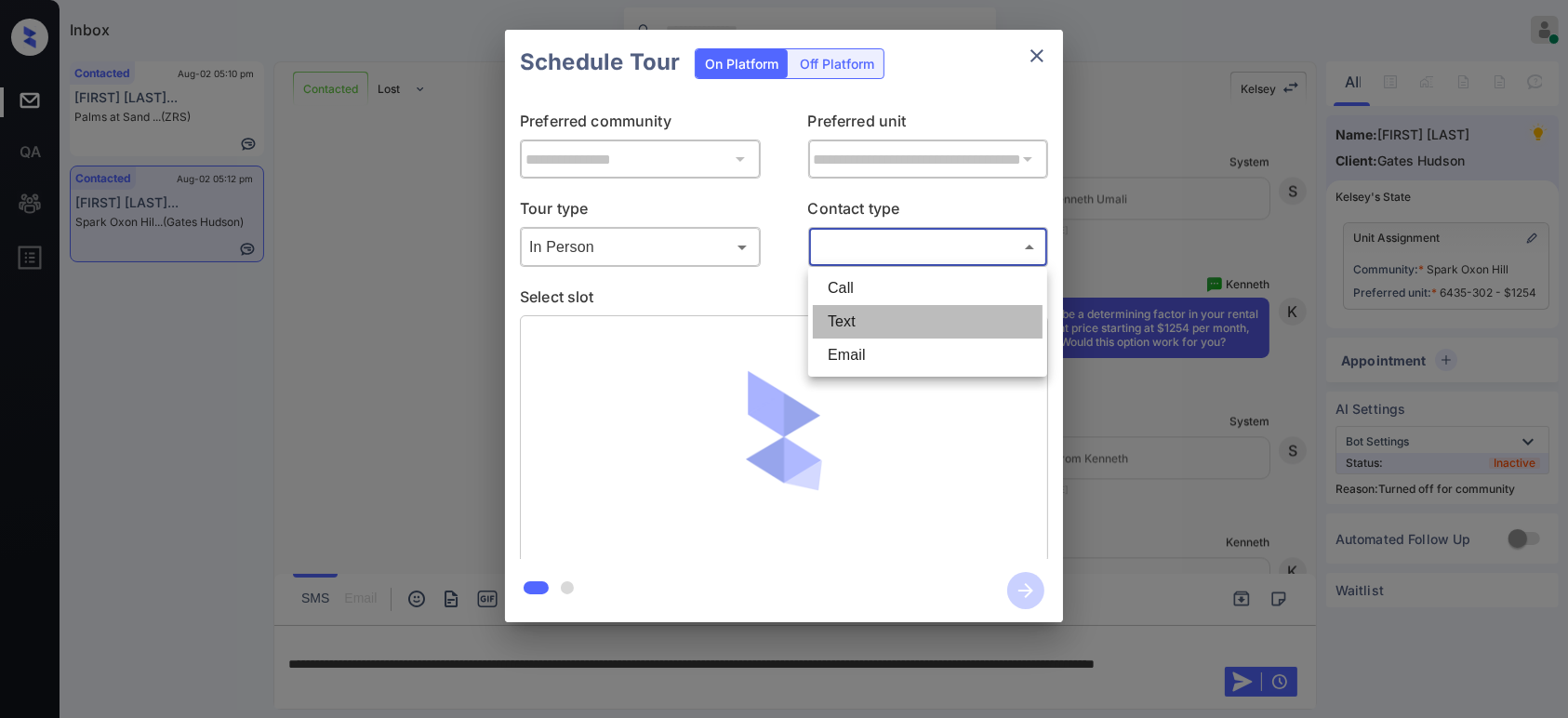 type on "****" 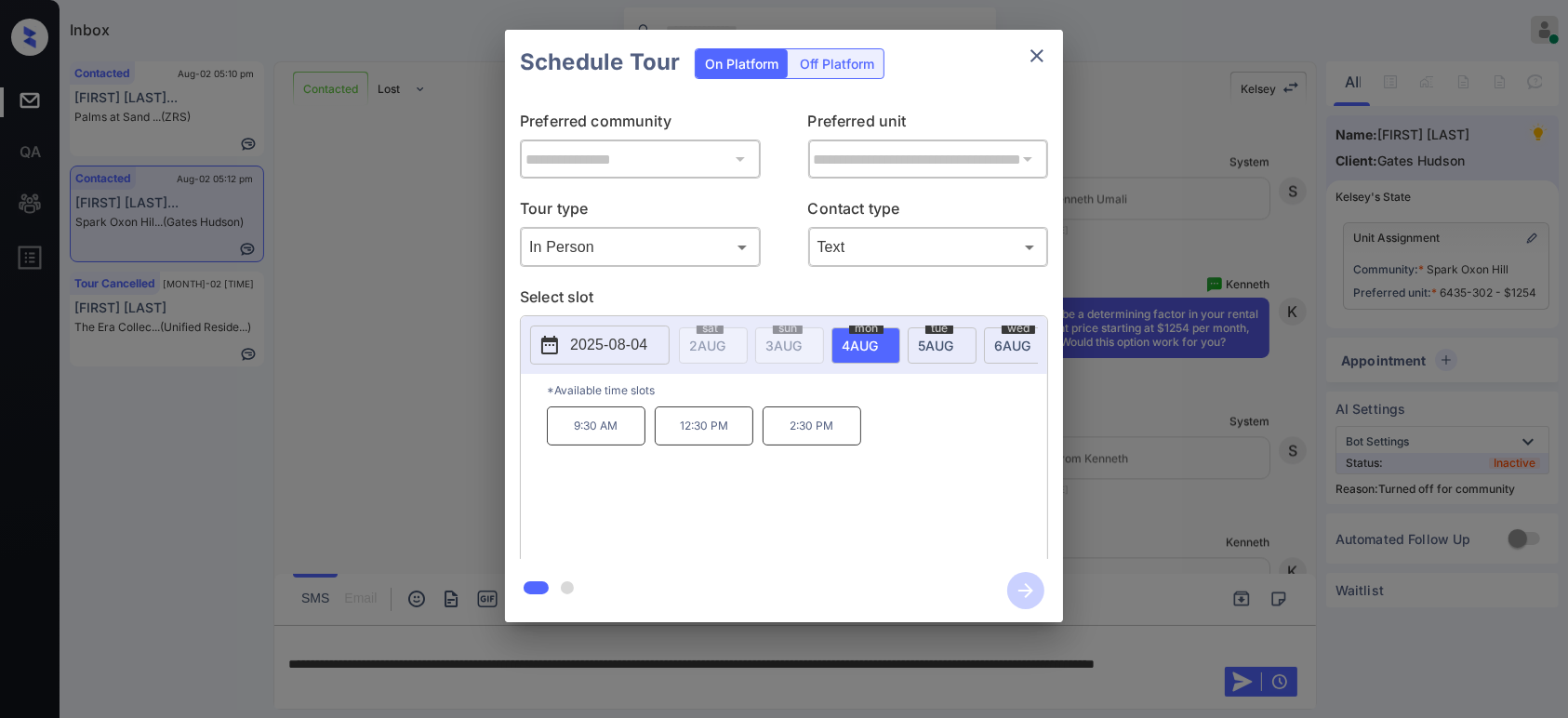 click on "9:30 AM" at bounding box center (596, 426) 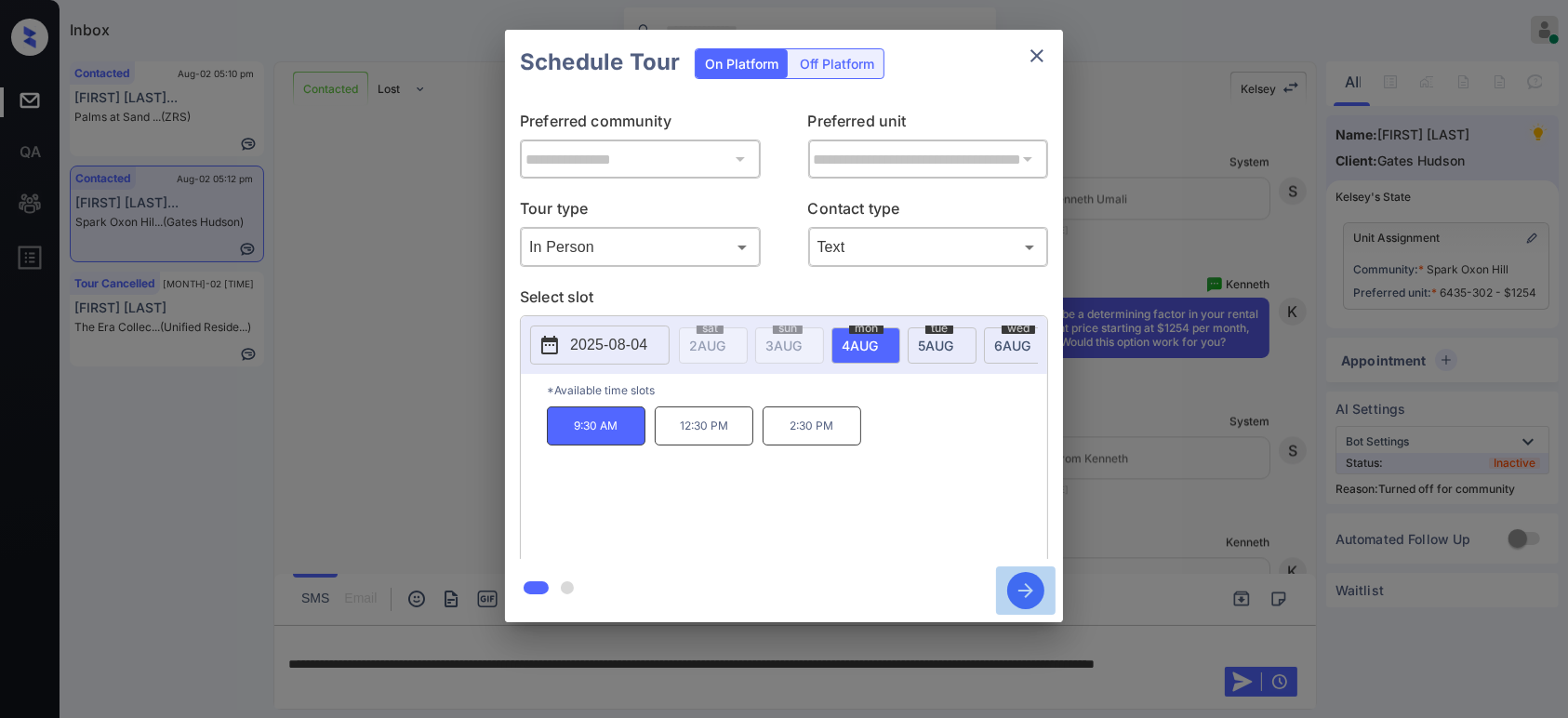click 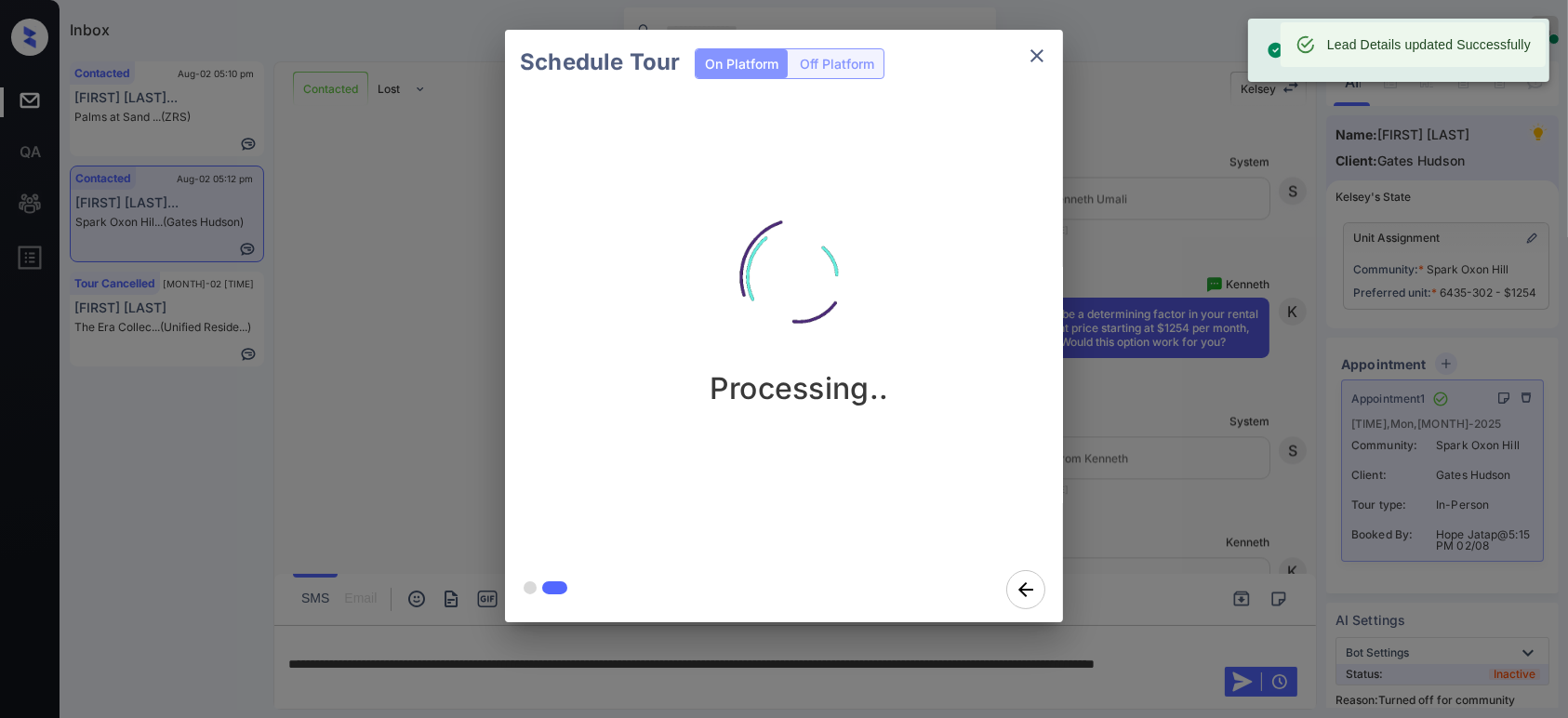 click on "Schedule Tour On Platform Off Platform Processing.." at bounding box center (784, 326) 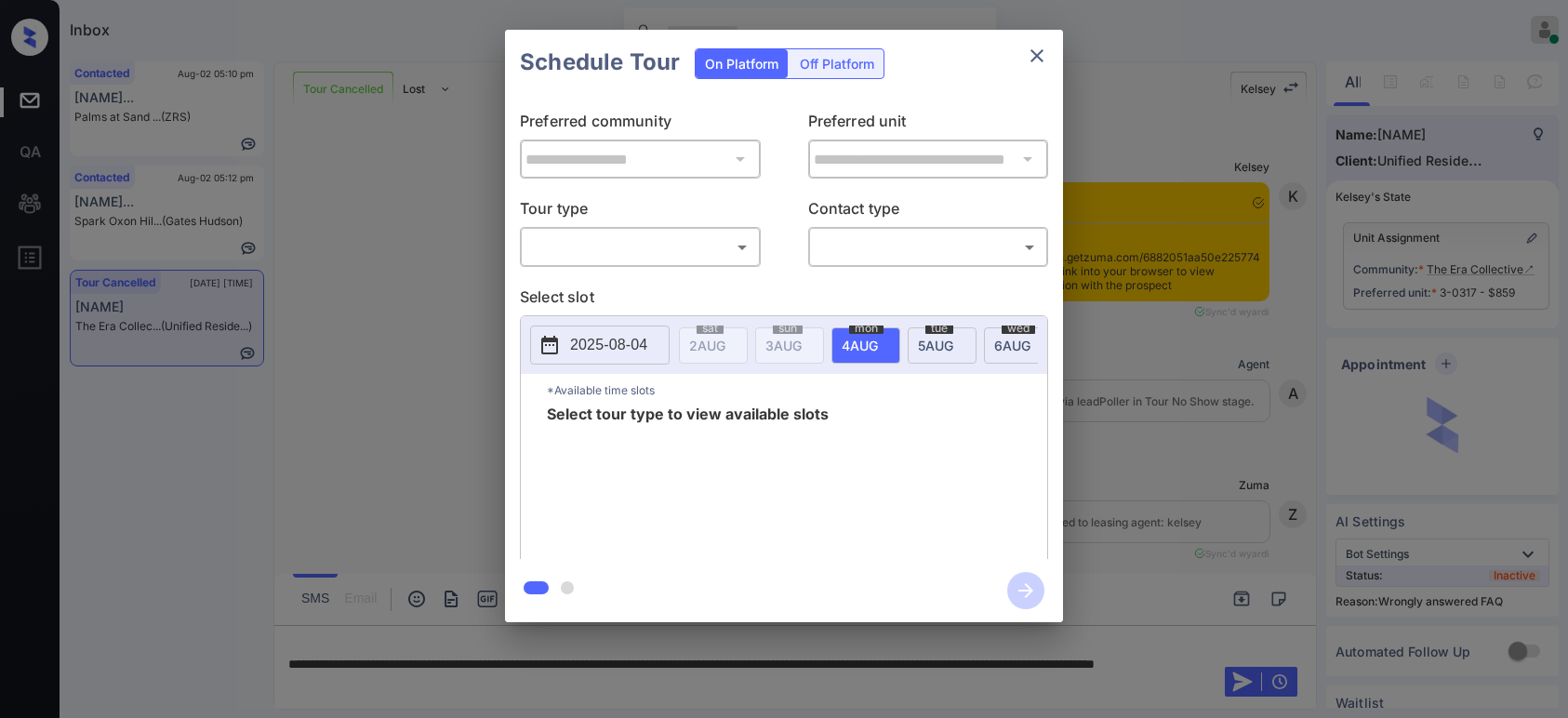 scroll, scrollTop: 0, scrollLeft: 0, axis: both 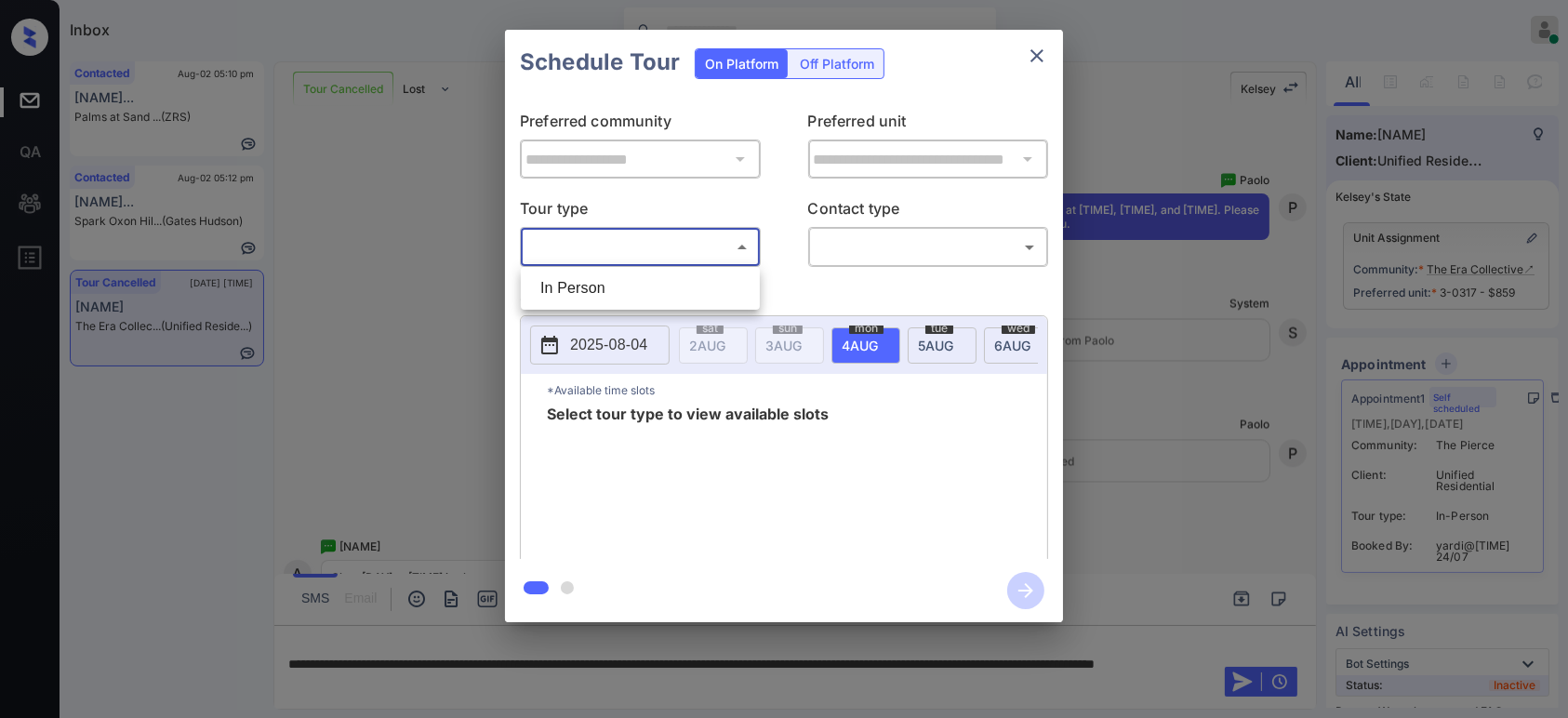 drag, startPoint x: 644, startPoint y: 252, endPoint x: 640, endPoint y: 273, distance: 21.377558 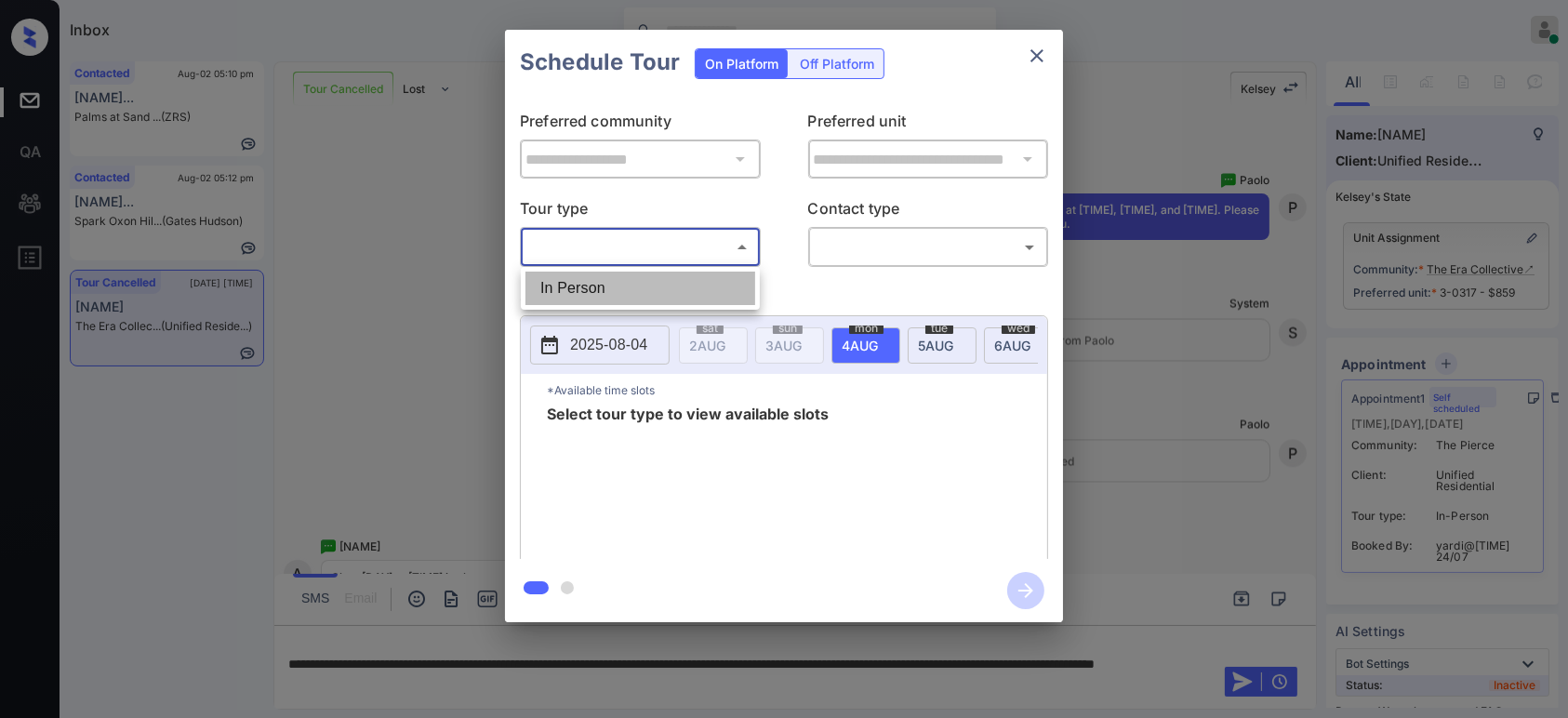 click on "In Person" at bounding box center [640, 288] 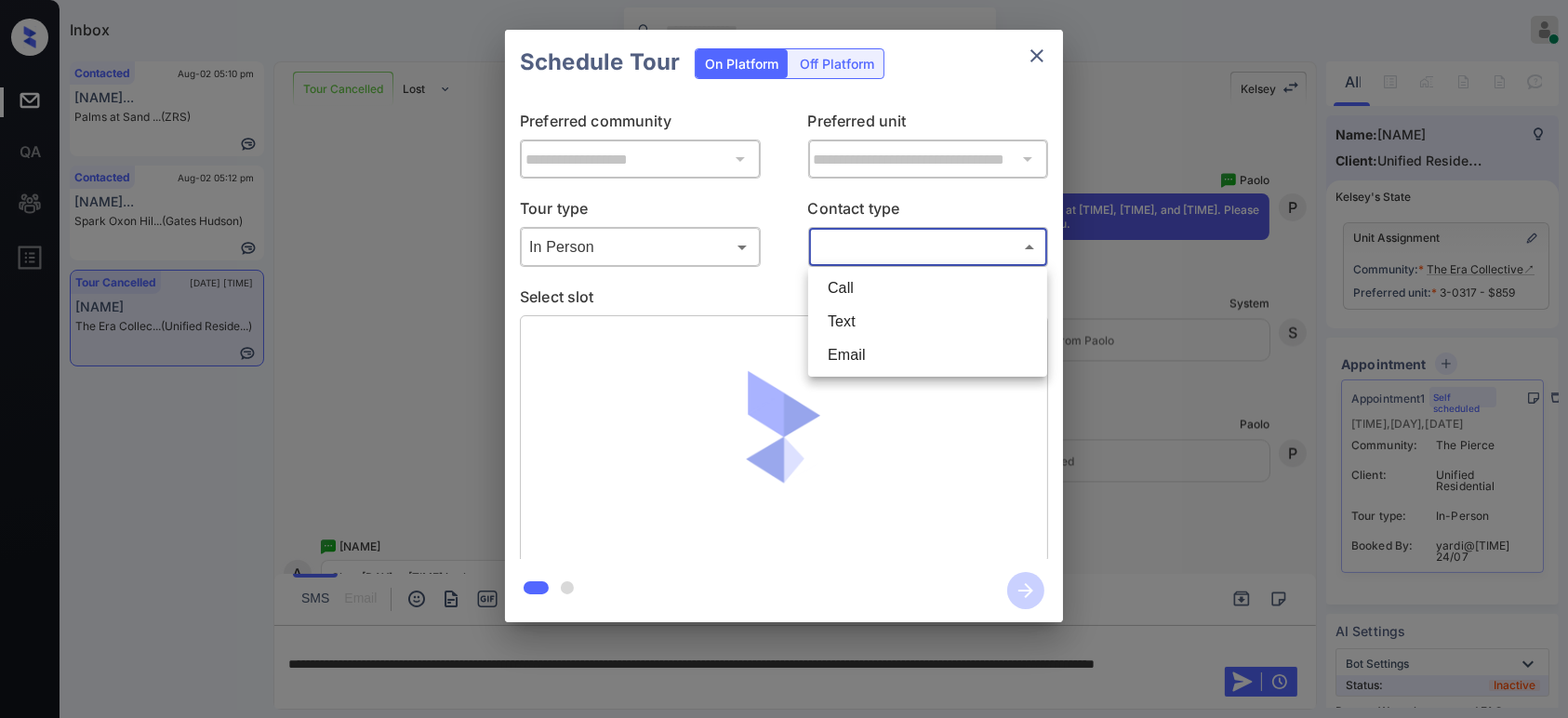 click on "Inbox Hope Jatap Online Set yourself   offline Set yourself   on break Profile Switch to  dark  mode Sign out Contacted Aug-02 05:10 pm   Aviamna Yanara... Palms at Sand ...  (ZRS) Contacted Aug-02 05:12 pm   Michelle Butle... Spark Oxon Hil...  (Gates Hudson) Tour Cancelled Aug-02 05:13 pm   Aniya Hayes The Era Collec...  (Unified Reside...) Tour Cancelled Lost Lead Sentiment: Angry Upon sliding the acknowledgement:  Lead will move to lost stage. * ​ SMS and call option will be set to opt out. AFM will be turned off for the lead. Kelsey New Message Kelsey Notes Note: https://conversation.getzuma.com/6882051aa50e2257743d11eb - Paste this link into your browser to view Kelsey’s conversation with the prospect Jul 24, 2025 03:04 am  Sync'd w  yardi K New Message Agent Lead created via leadPoller in Tour No Show stage. Jul 24, 2025 03:04 am A New Message Zuma Lead transferred to leasing agent: kelsey Jul 24, 2025 03:04 am  Sync'd w  yardi Z New Message Agent AFM Request sent to Kelsey. Jul 24, 2025 03:04 am A" at bounding box center [784, 359] 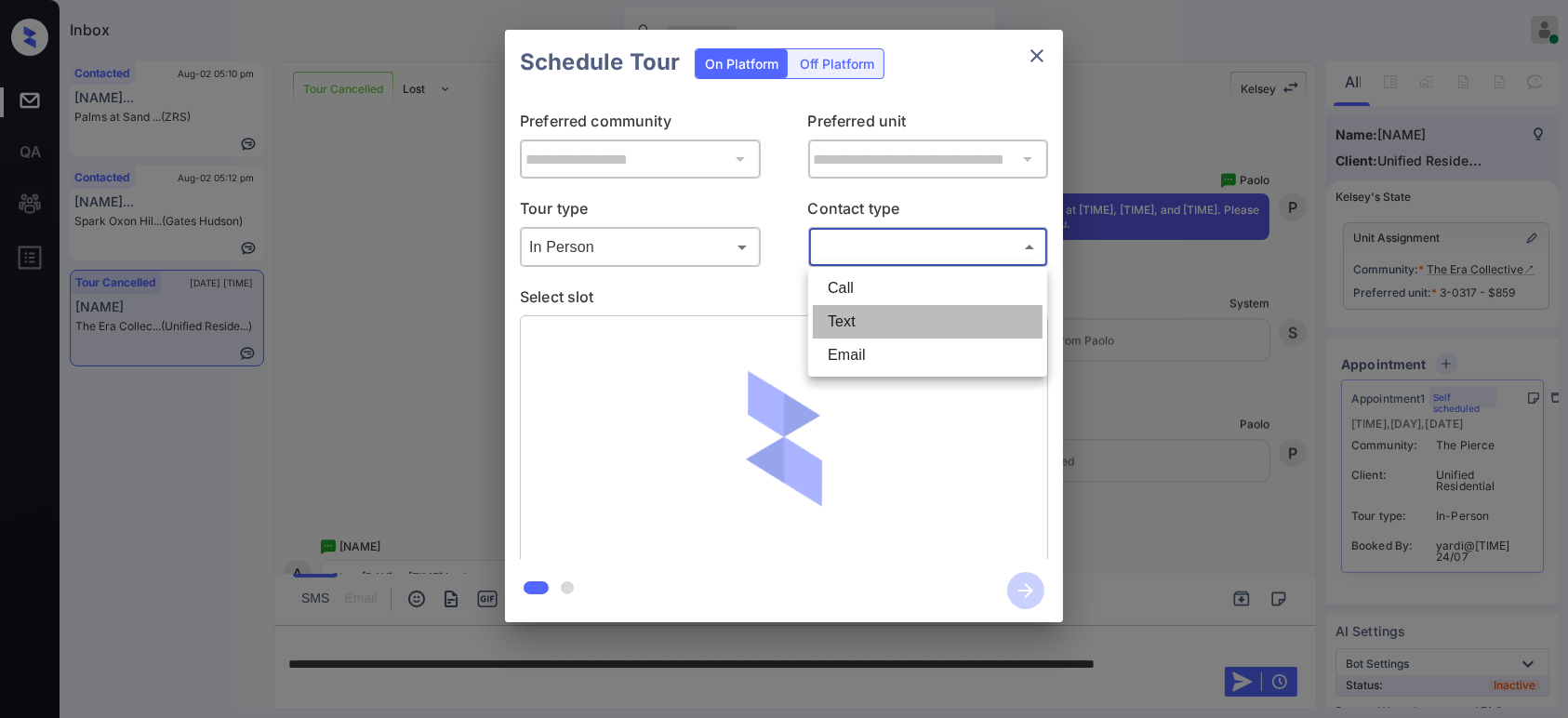 click on "Text" at bounding box center [927, 322] 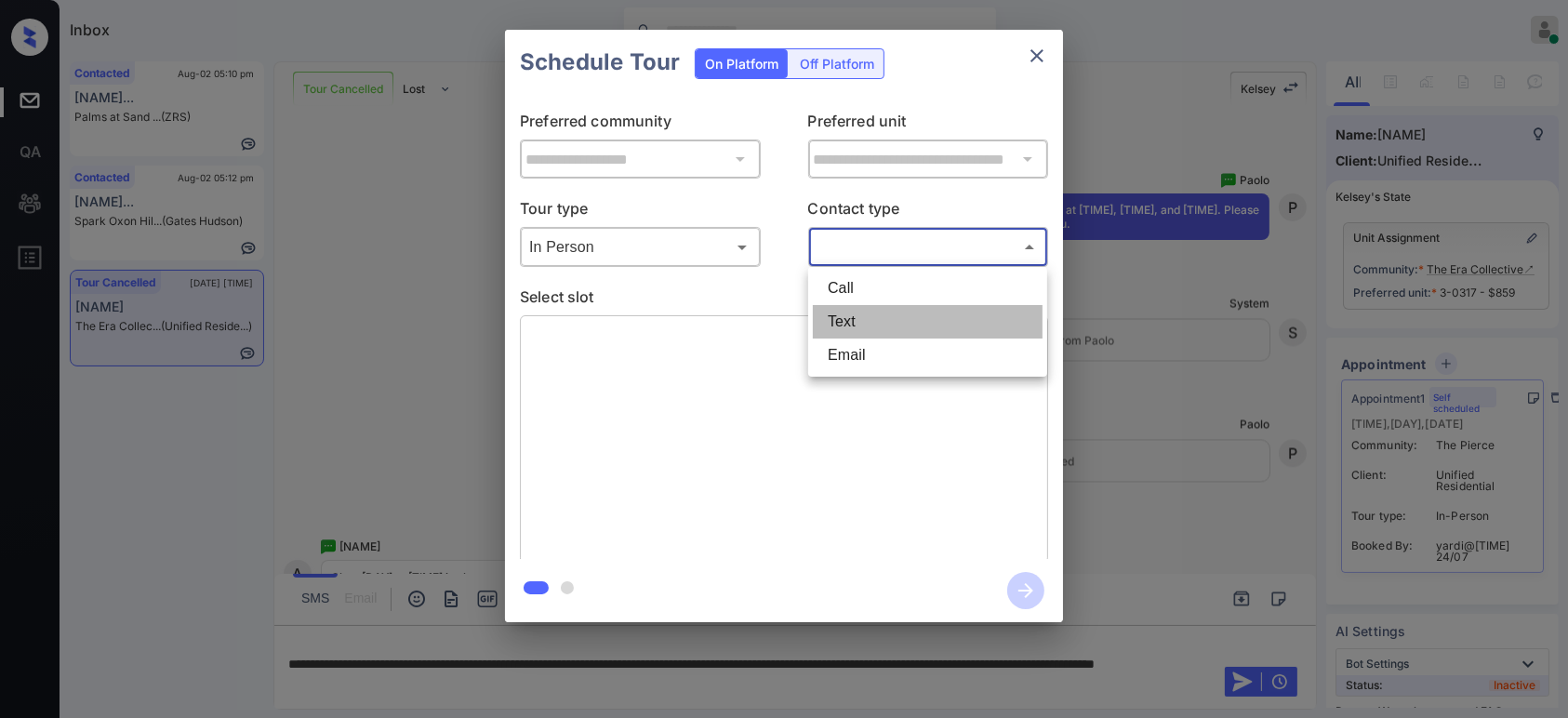 type on "****" 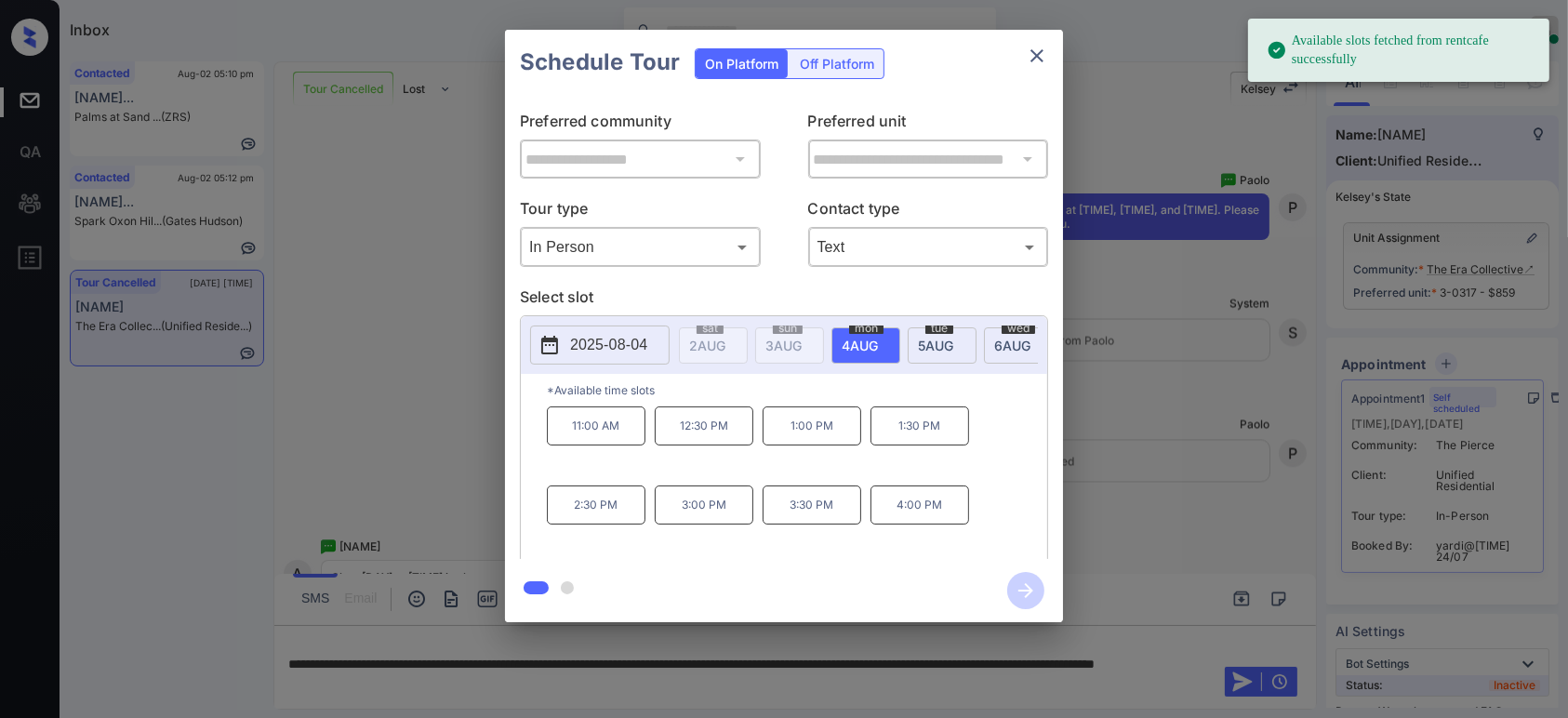 click on "tue 5 AUG" at bounding box center [942, 345] 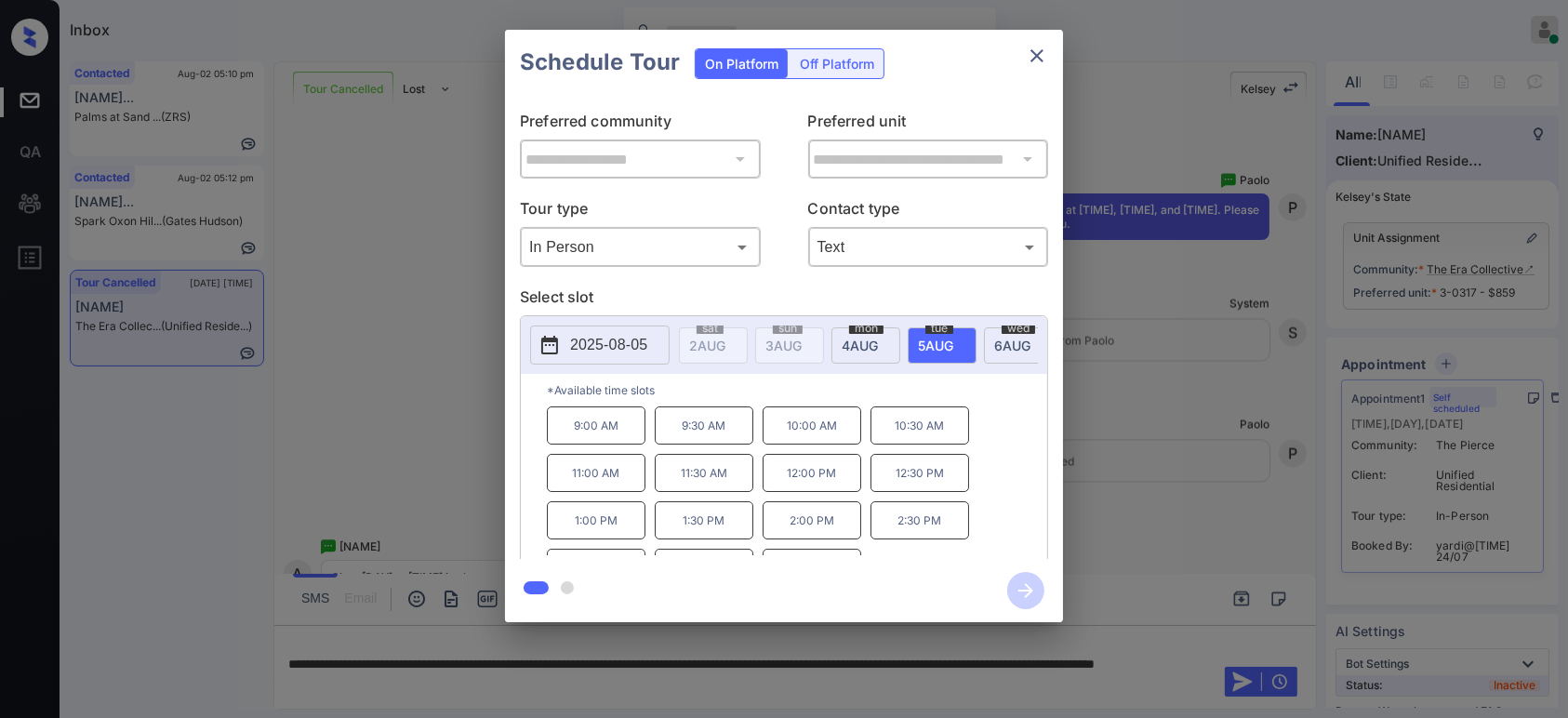 click on "9:00 AM 9:30 AM 10:00 AM 10:30 AM 11:00 AM 11:30 AM 12:00 PM 12:30 PM 1:00 PM 1:30 PM 2:00 PM 2:30 PM 3:00 PM 3:30 PM 4:00 PM" at bounding box center [797, 481] 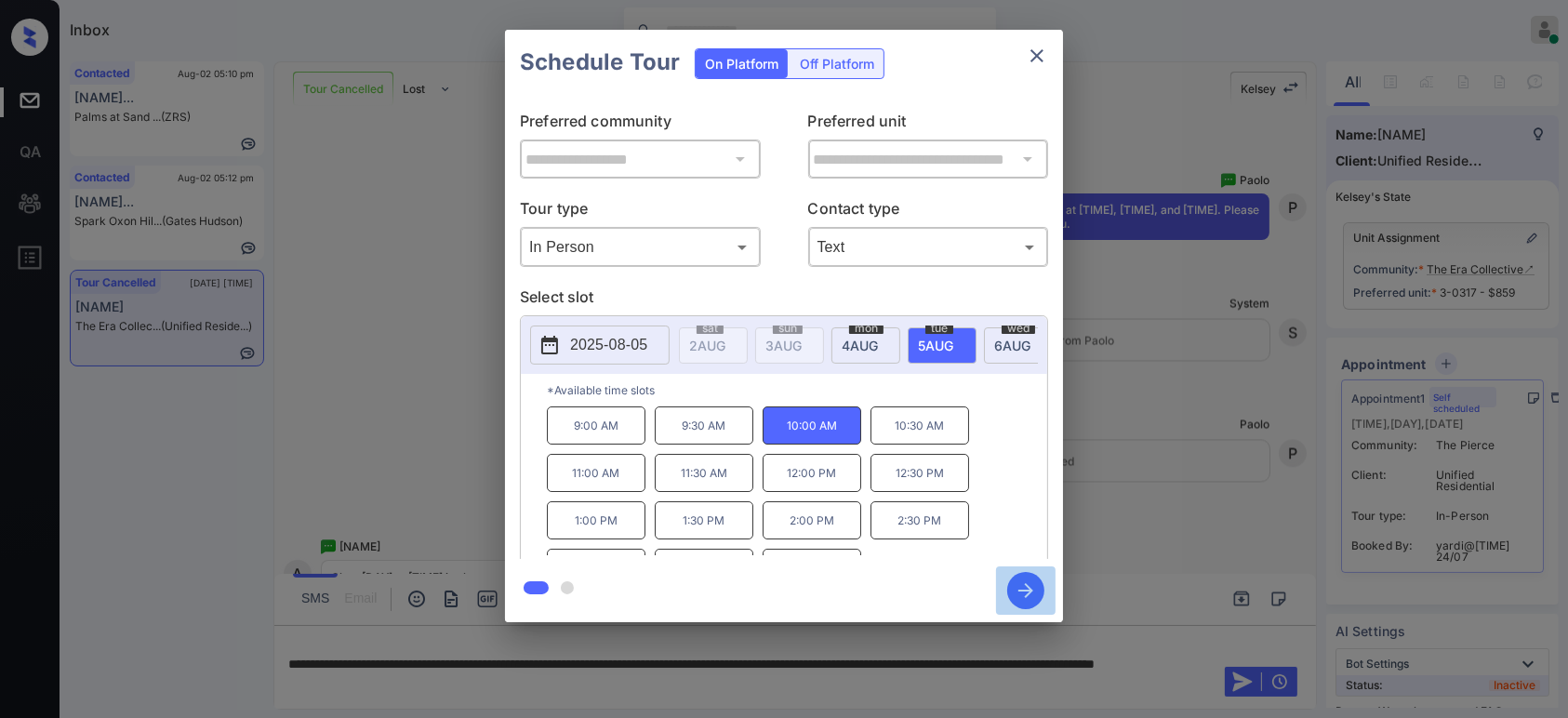 click 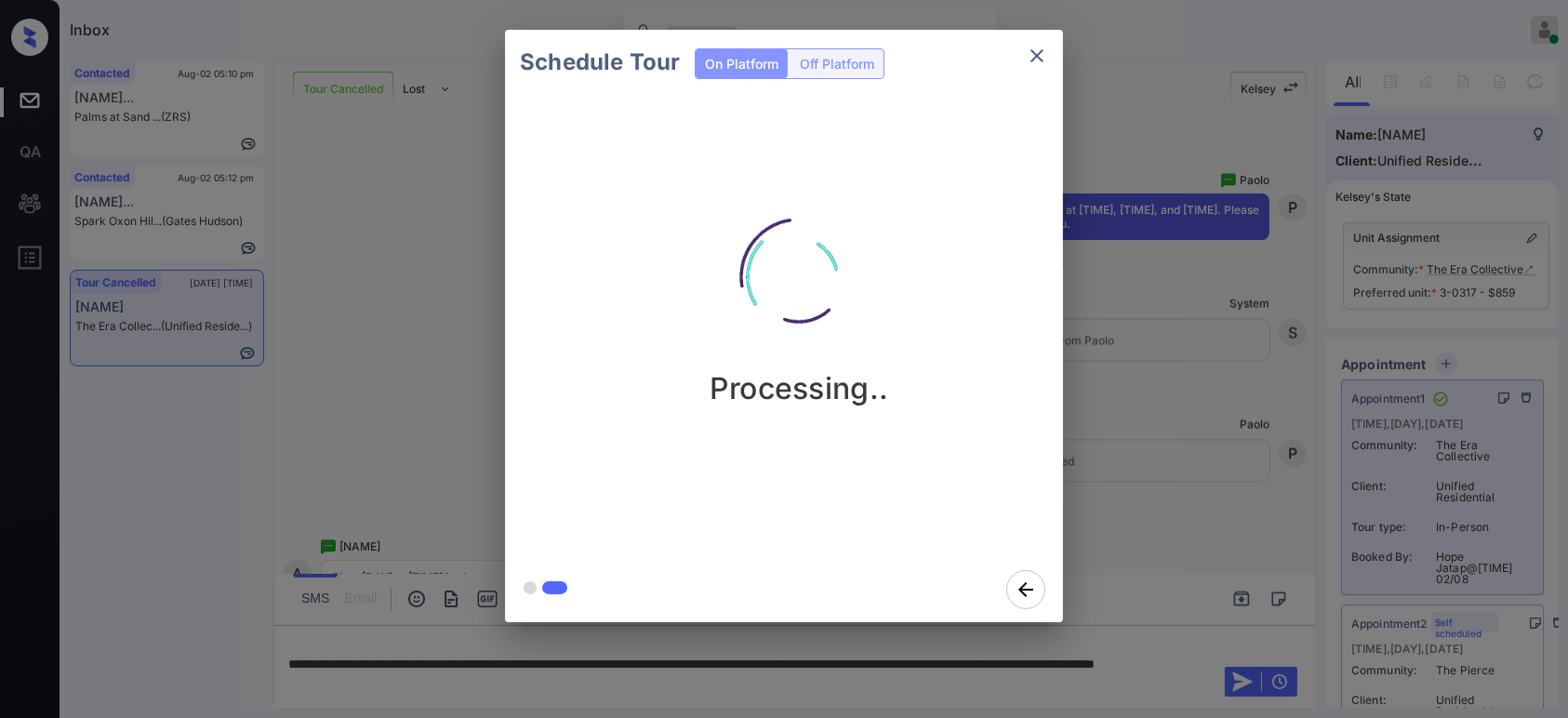click on "Schedule Tour On Platform Off Platform Processing.." at bounding box center [784, 326] 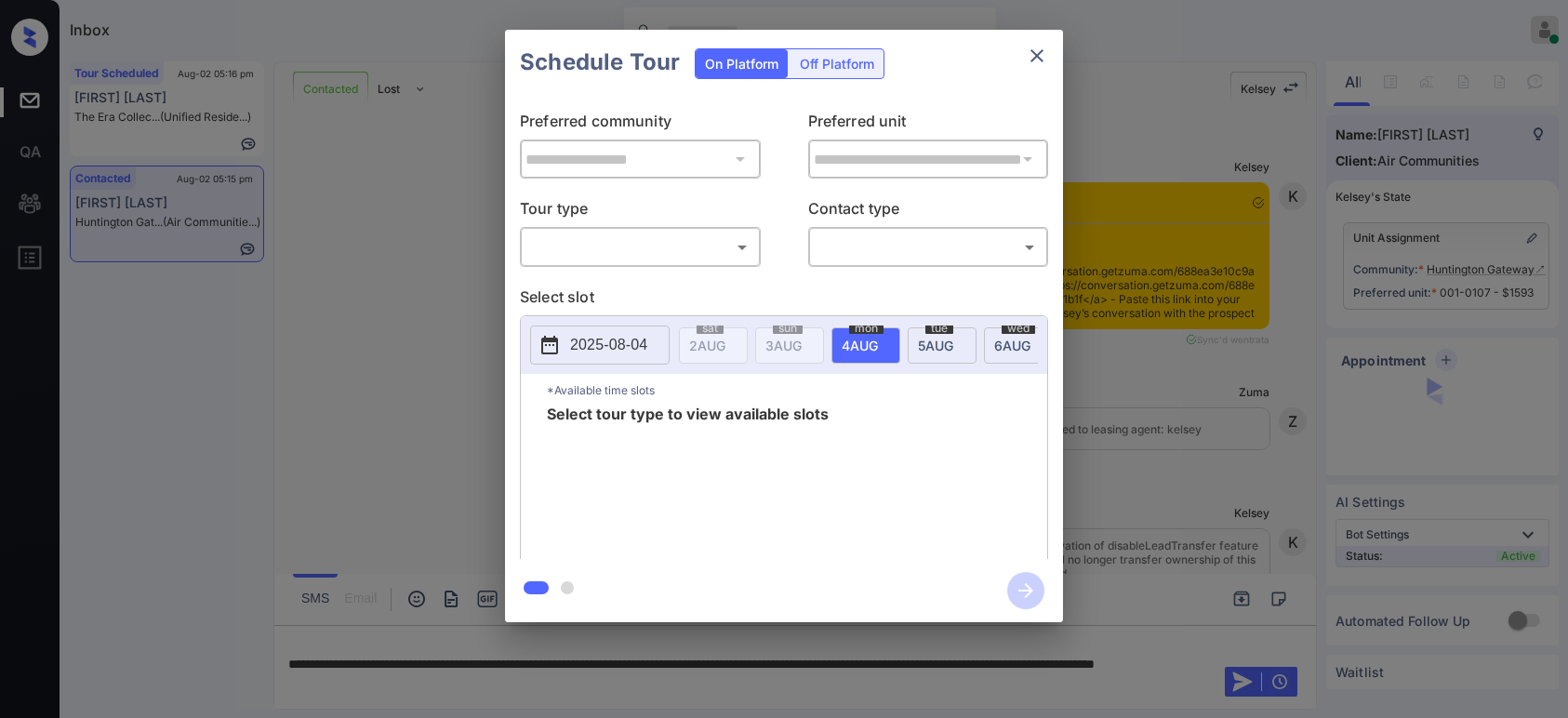 scroll, scrollTop: 0, scrollLeft: 0, axis: both 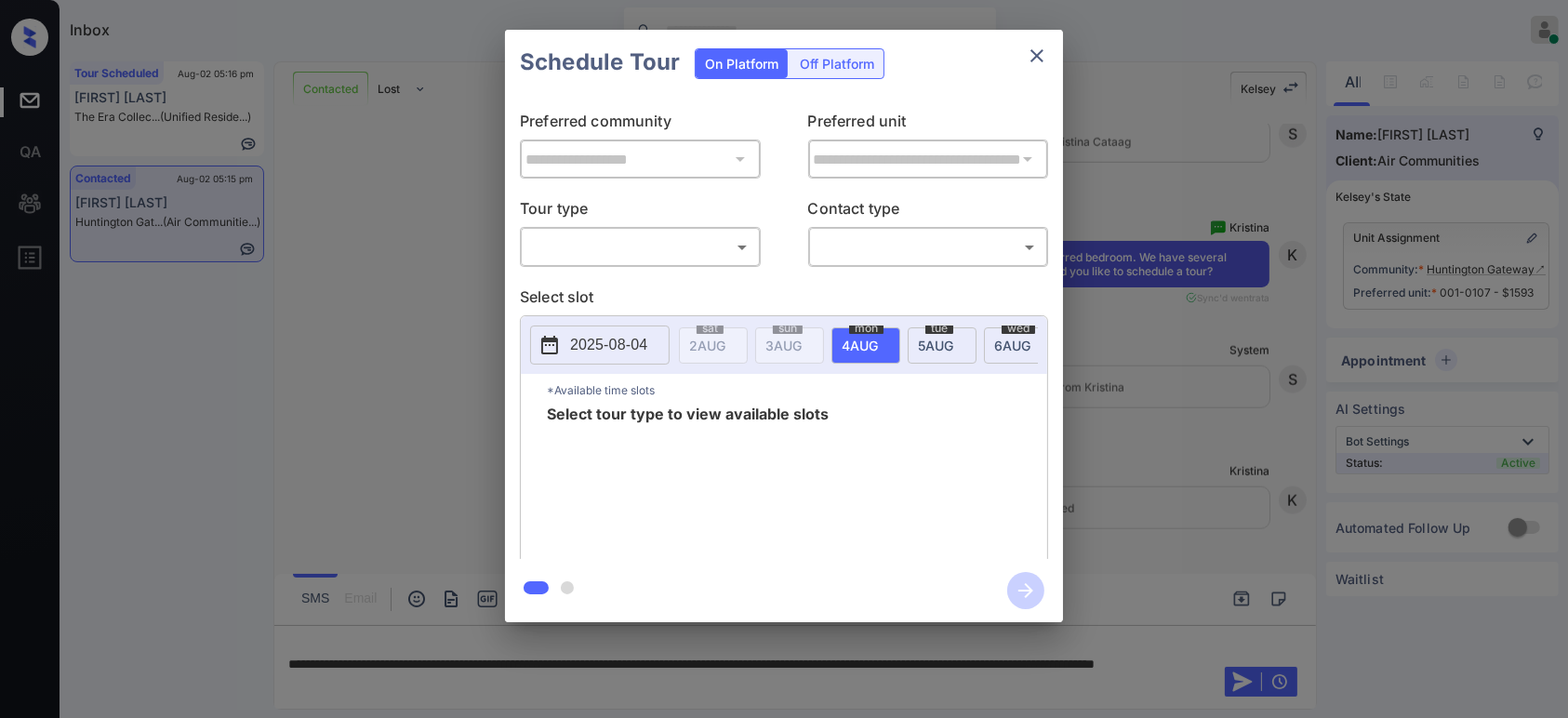 click on "Inbox Hope Jatap Online Set yourself   offline Set yourself   on break Profile Switch to  dark  mode Sign out Tour Scheduled Aug-02 05:16 pm   Aniya Hayes The Era Collec...  (Unified Reside...) Contacted Aug-02 05:15 pm   Imani Newbill Huntington Gat...  (Air Communitie...) Contacted Lost Lead Sentiment: Angry Upon sliding the acknowledgement:  Lead will move to lost stage. * ​ SMS and call option will be set to opt out. AFM will be turned off for the lead. Kelsey New Message Kelsey Notes Note: <a href="https://conversation.getzuma.com/688ea3e10c9a520d2c6b1b1f">https://conversation.getzuma.com/688ea3e10c9a520d2c6b1b1f</a> - Paste this link into your browser to view Kelsey’s conversation with the prospect Aug 02, 2025 04:48 pm  Sync'd w  entrata K New Message Zuma Lead transferred to leasing agent: kelsey Aug 02, 2025 04:48 pm Z New Message Kelsey Due to the activation of disableLeadTransfer feature flag, Kelsey will no longer transfer ownership of this CRM guest card Aug 02, 2025 04:48 pm K New Message A" at bounding box center (784, 359) 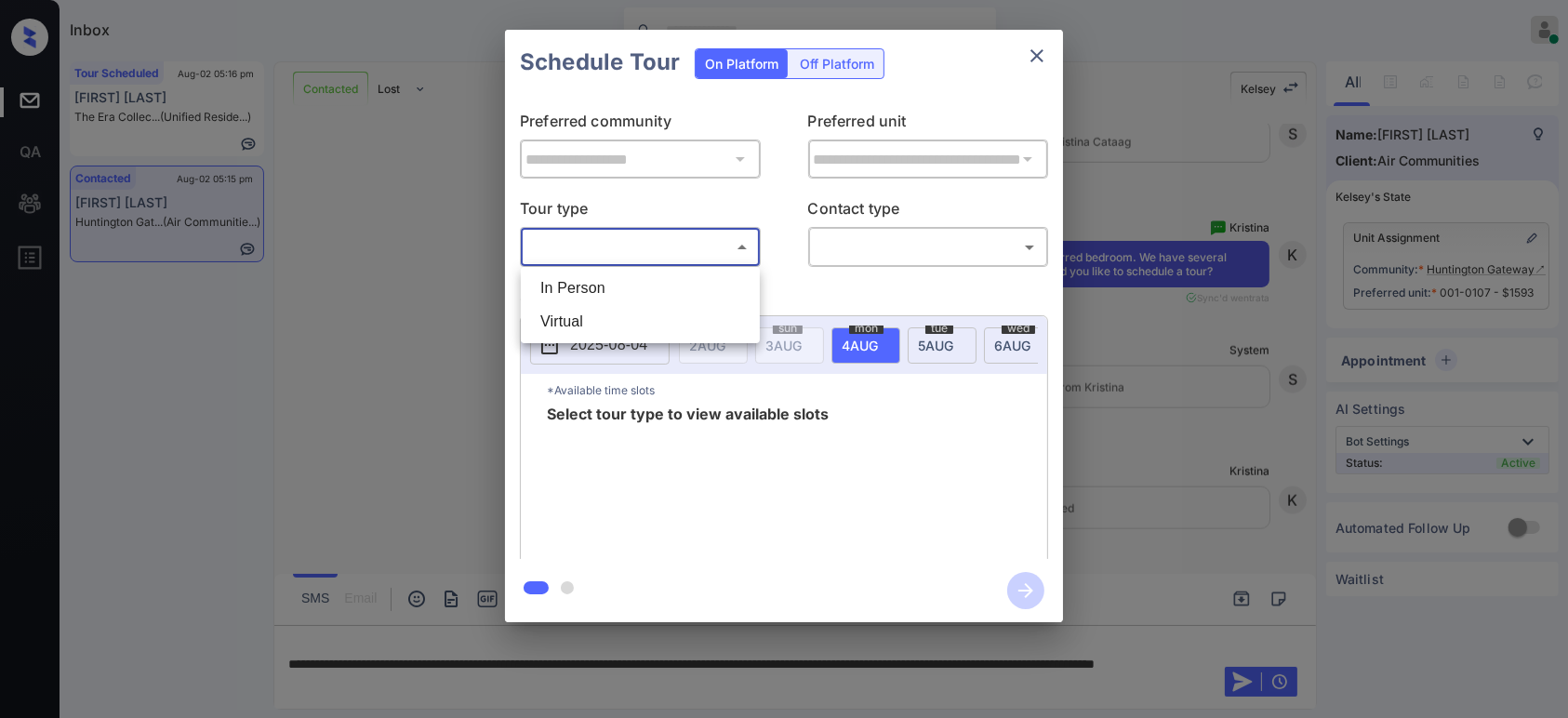 click on "In Person" at bounding box center [640, 288] 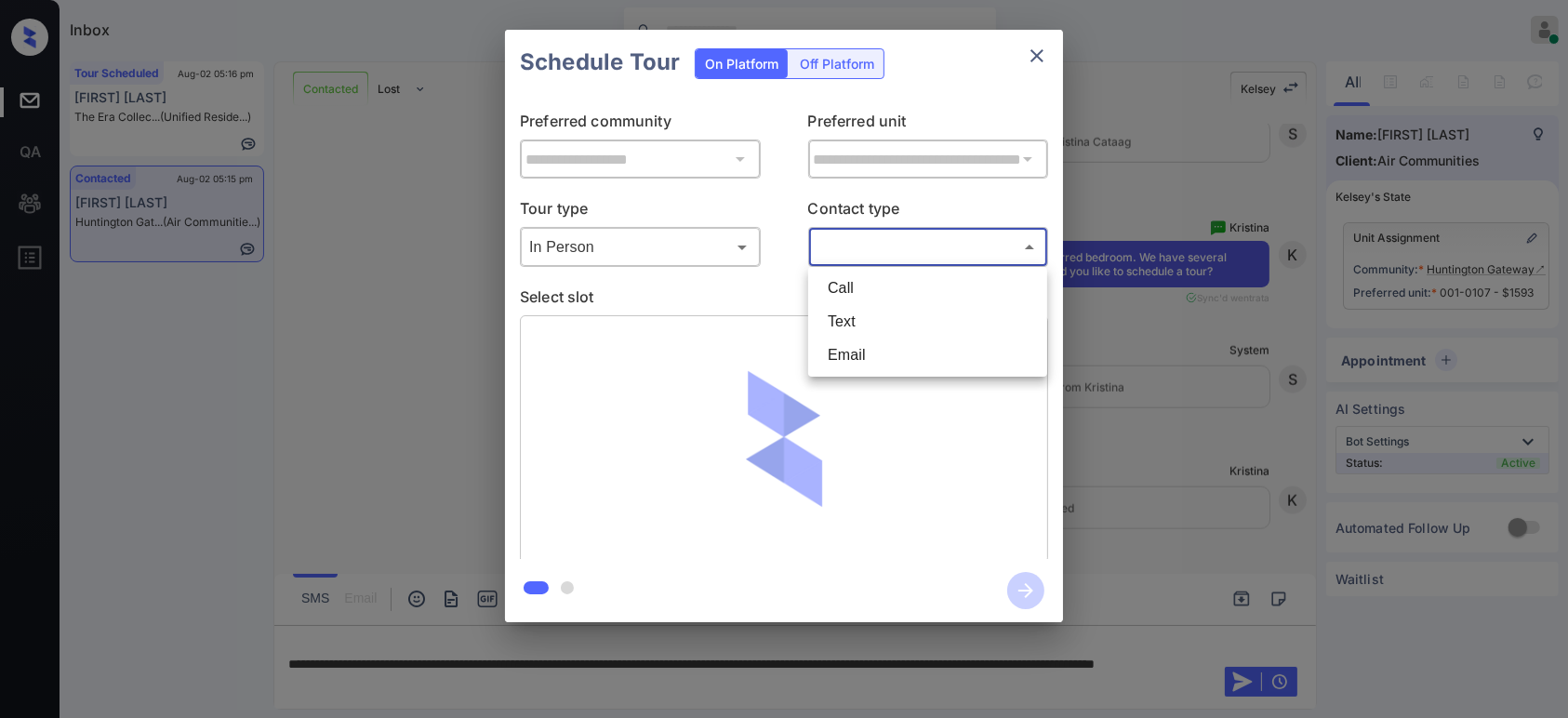 drag, startPoint x: 954, startPoint y: 258, endPoint x: 924, endPoint y: 327, distance: 75.24 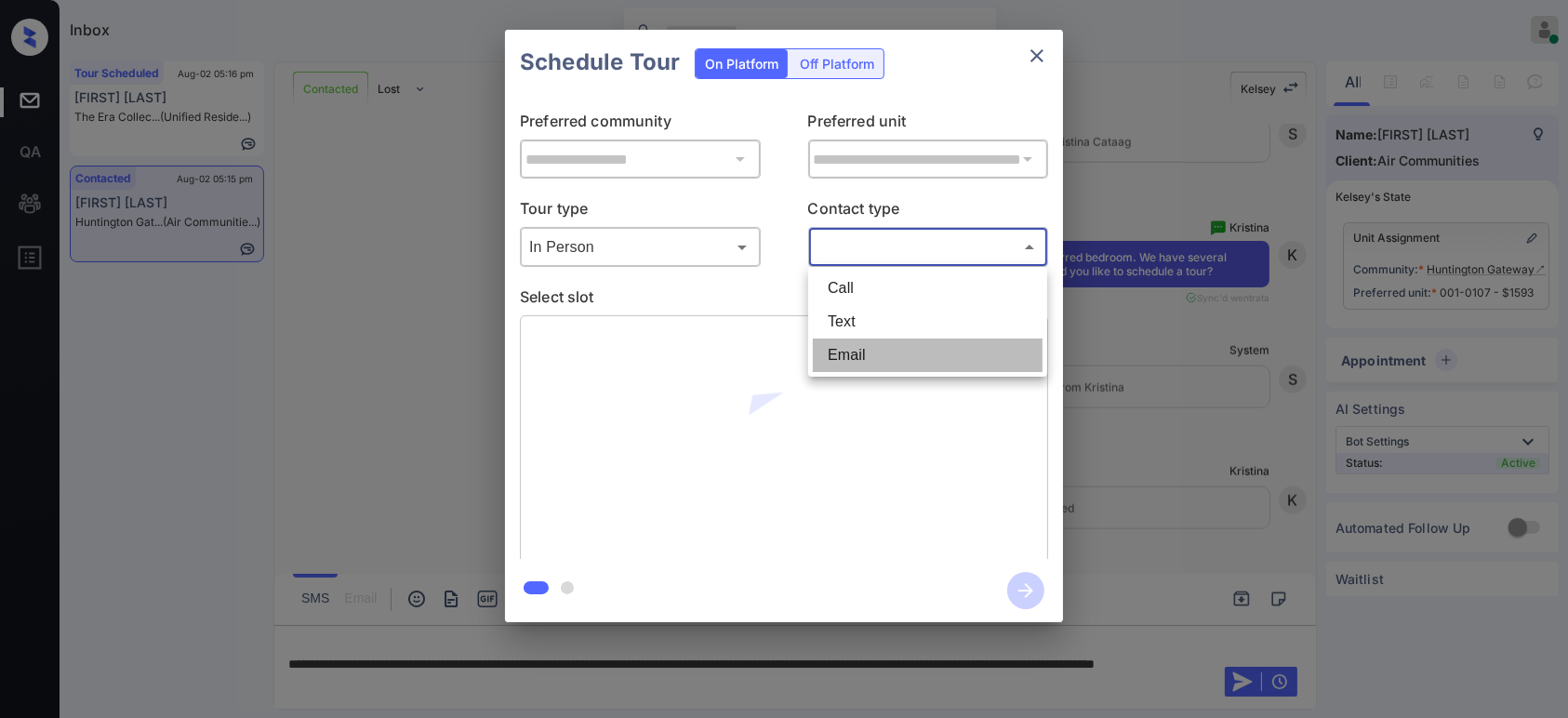click on "Email" at bounding box center (927, 355) 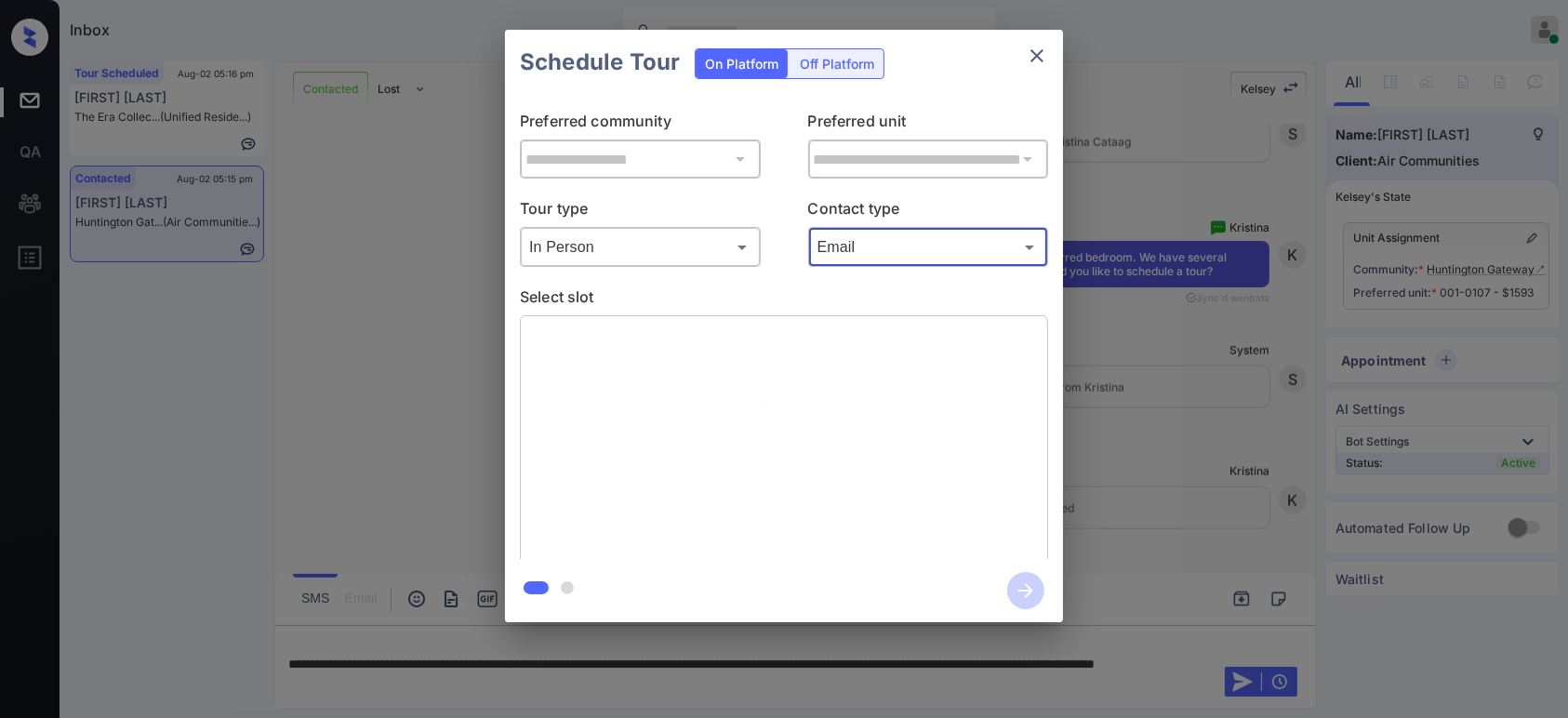 click on "Inbox Hope Jatap Online Set yourself   offline Set yourself   on break Profile Switch to  dark  mode Sign out Tour Scheduled Aug-02 05:16 pm   Aniya Hayes The Era Collec...  (Unified Reside...) Contacted Aug-02 05:15 pm   Imani Newbill Huntington Gat...  (Air Communitie...) Contacted Lost Lead Sentiment: Angry Upon sliding the acknowledgement:  Lead will move to lost stage. * ​ SMS and call option will be set to opt out. AFM will be turned off for the lead. Kelsey New Message Kelsey Notes Note: <a href="https://conversation.getzuma.com/688ea3e10c9a520d2c6b1b1f">https://conversation.getzuma.com/688ea3e10c9a520d2c6b1b1f</a> - Paste this link into your browser to view Kelsey’s conversation with the prospect Aug 02, 2025 04:48 pm  Sync'd w  entrata K New Message Zuma Lead transferred to leasing agent: kelsey Aug 02, 2025 04:48 pm Z New Message Kelsey Due to the activation of disableLeadTransfer feature flag, Kelsey will no longer transfer ownership of this CRM guest card Aug 02, 2025 04:48 pm K New Message A" at bounding box center (784, 359) 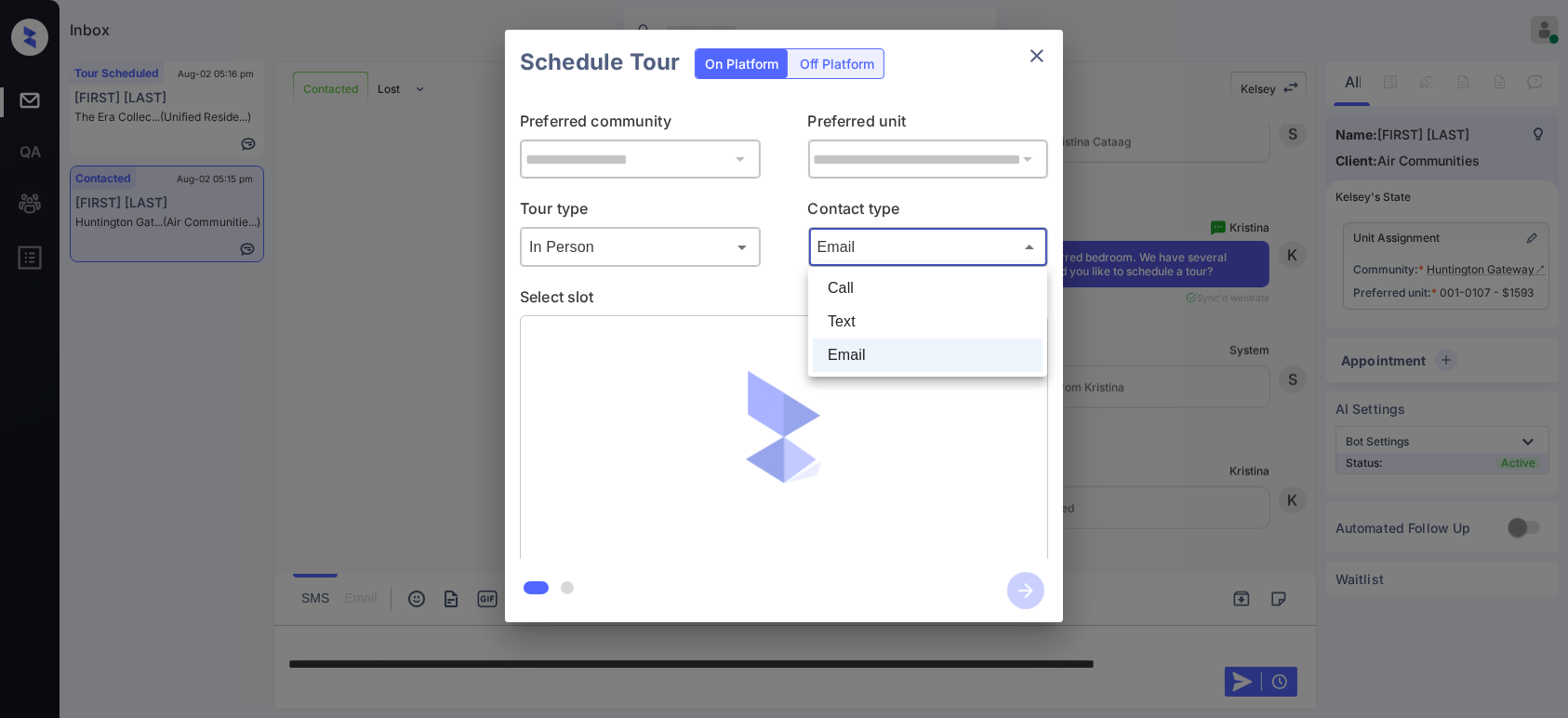 click on "Text" at bounding box center (927, 322) 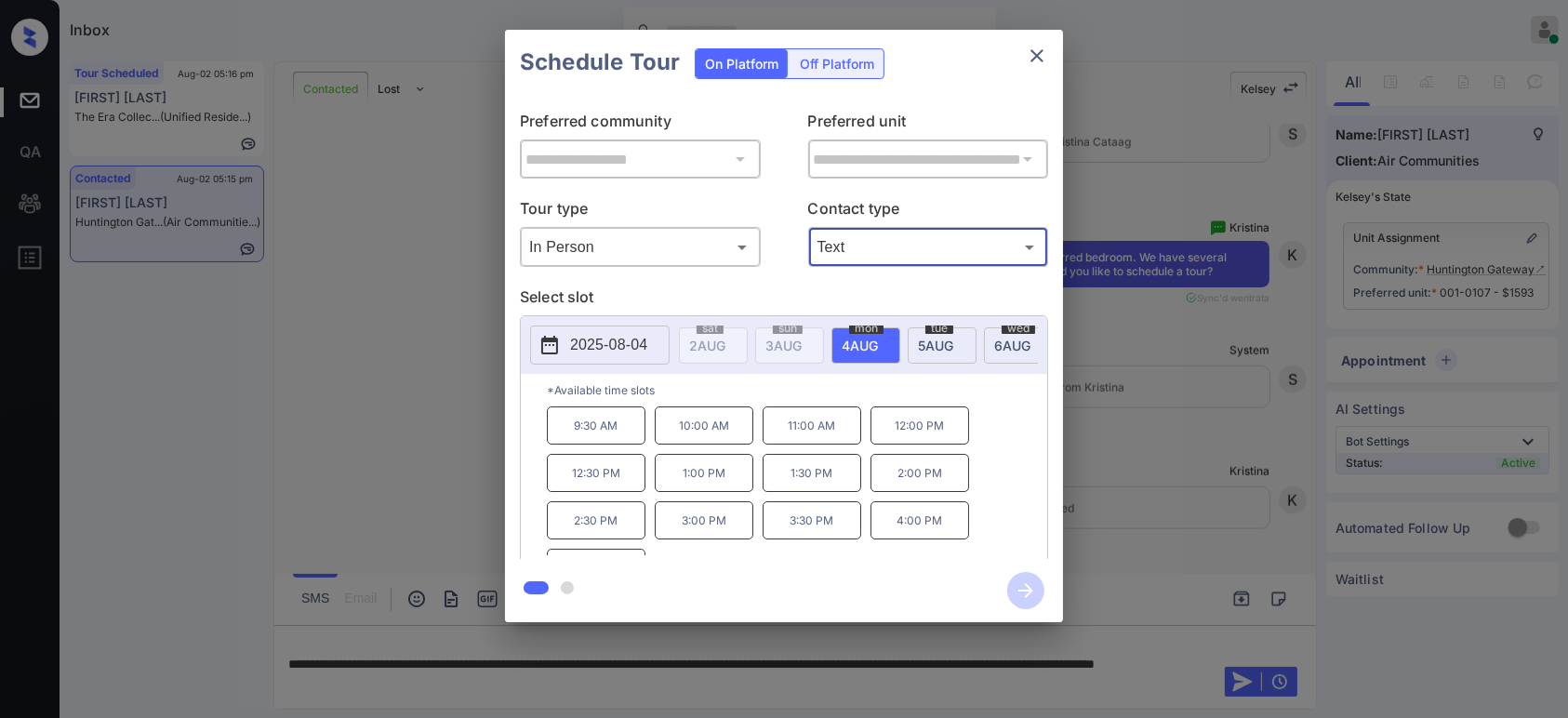 type on "****" 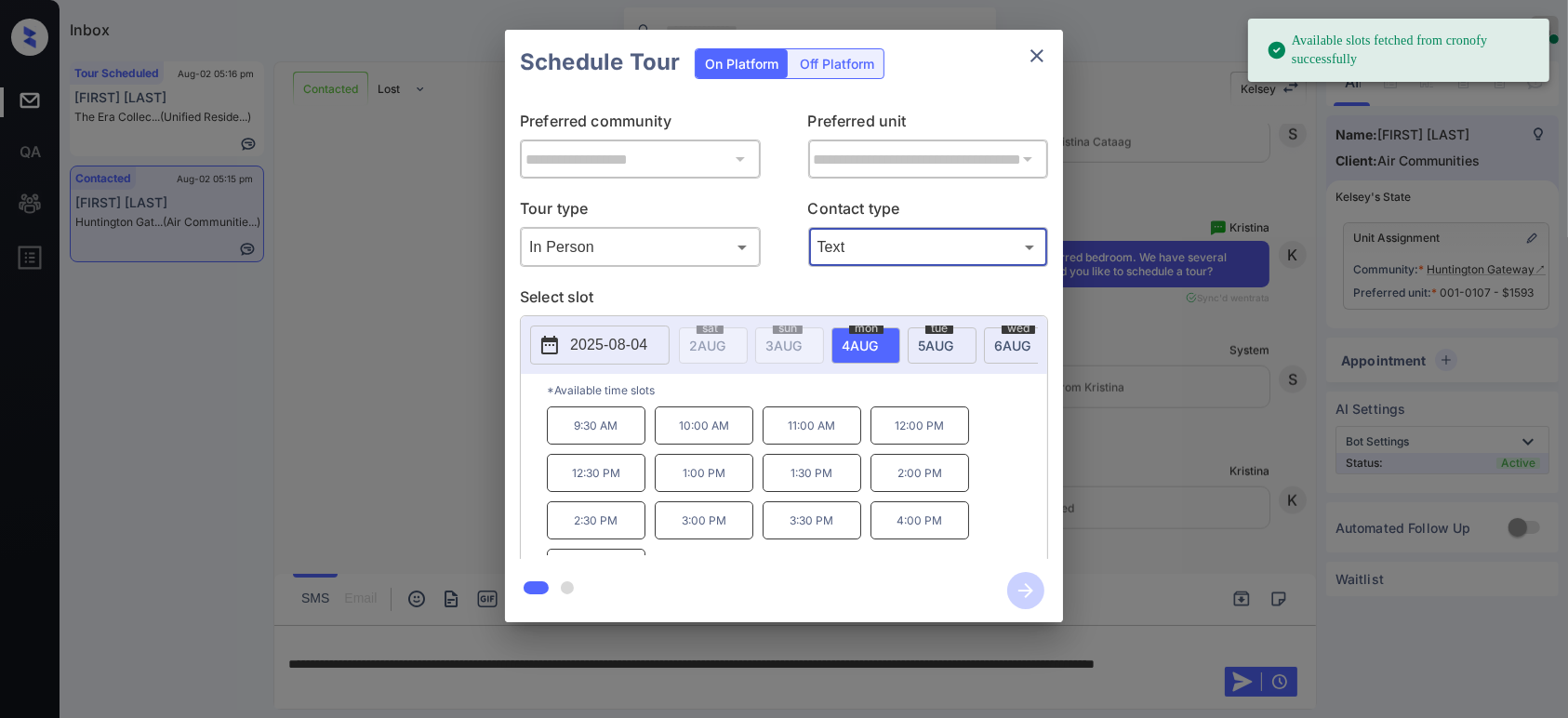 scroll, scrollTop: 30, scrollLeft: 0, axis: vertical 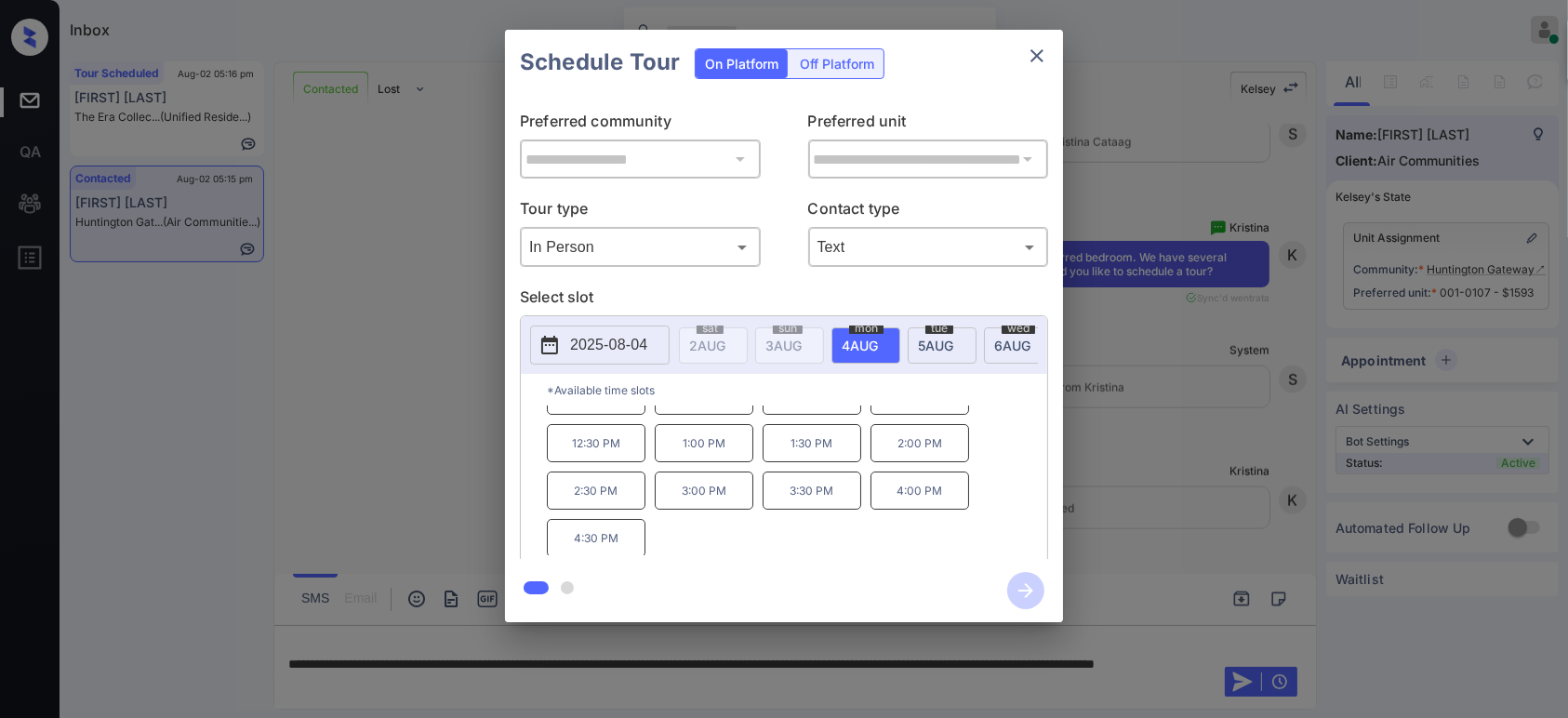 click on "**********" at bounding box center [784, 326] 